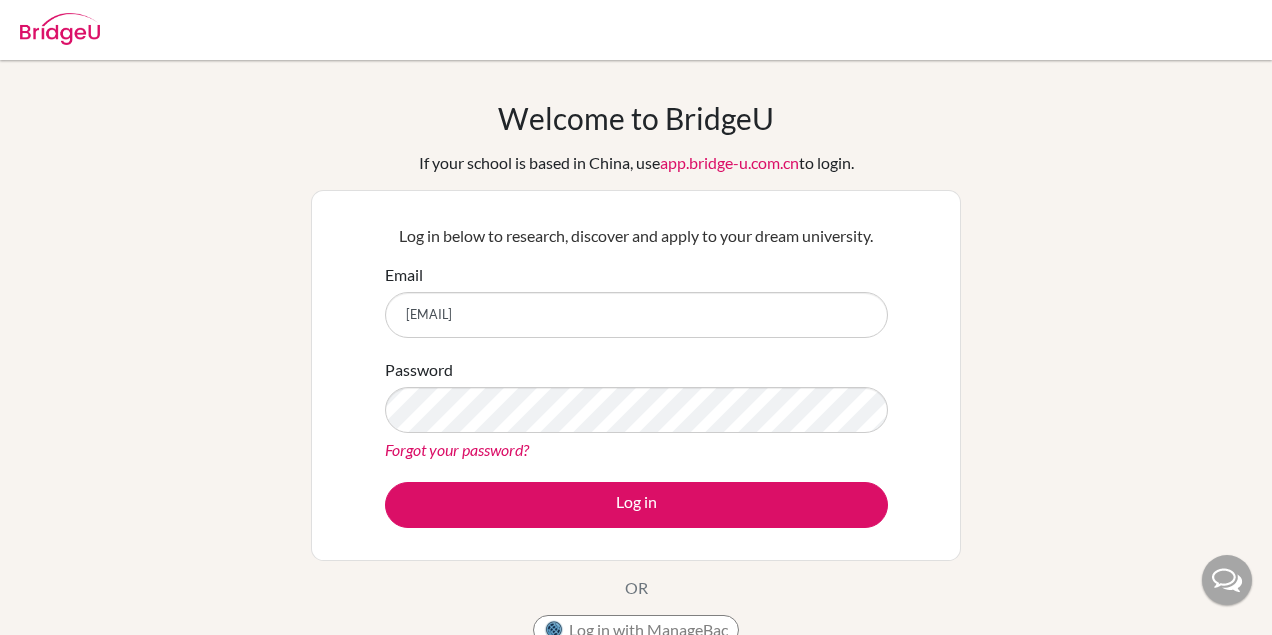 scroll, scrollTop: 0, scrollLeft: 0, axis: both 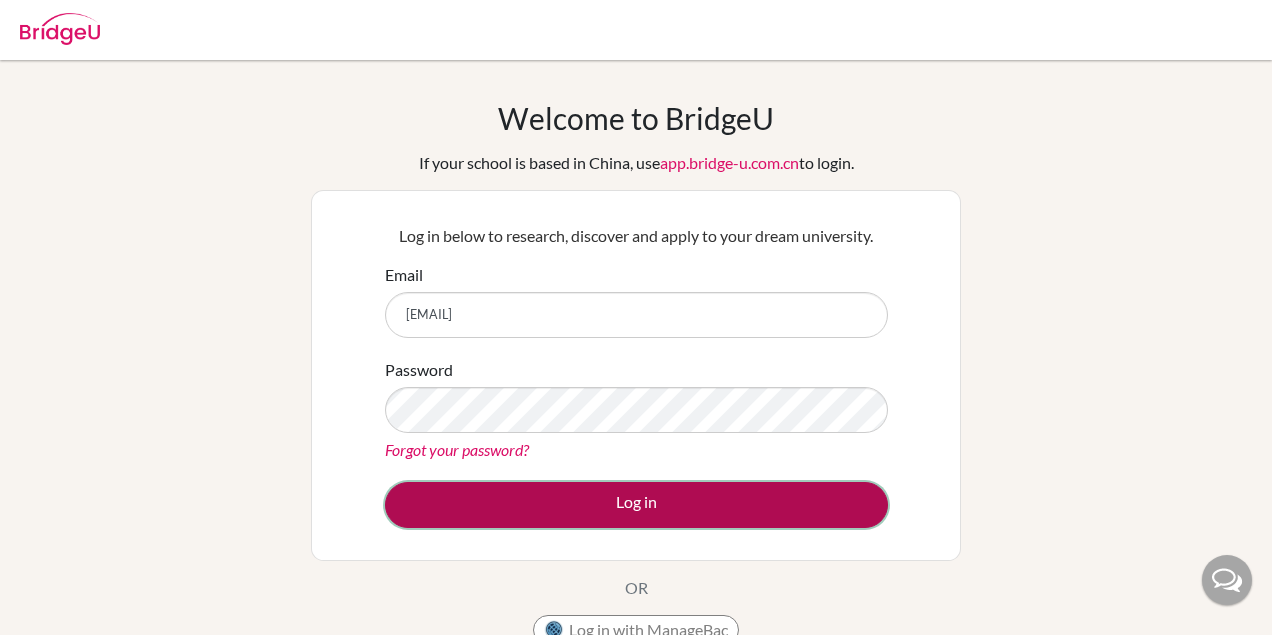 click on "Log in" at bounding box center [636, 505] 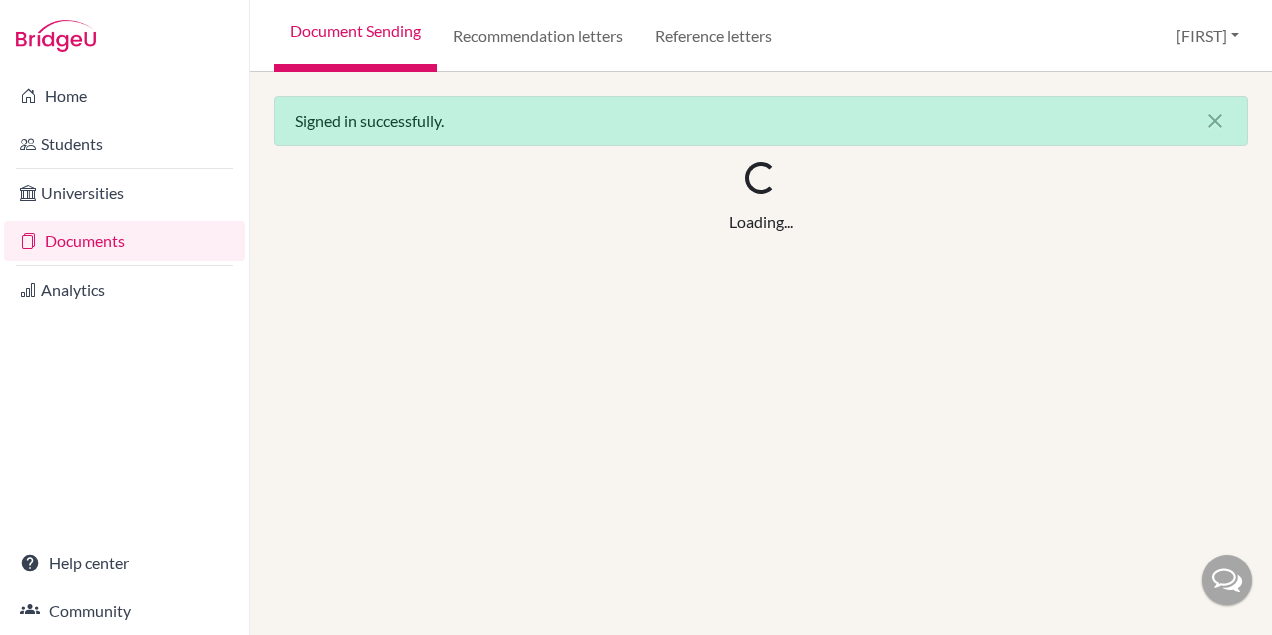 scroll, scrollTop: 0, scrollLeft: 0, axis: both 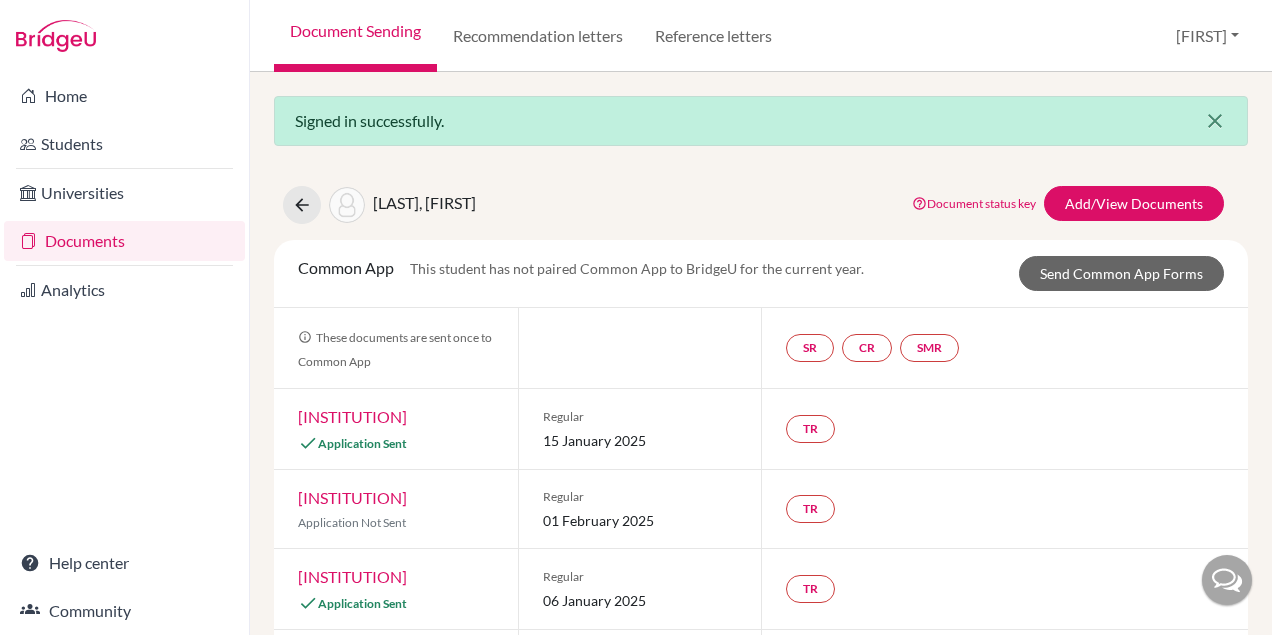 click on "close" at bounding box center [1215, 121] 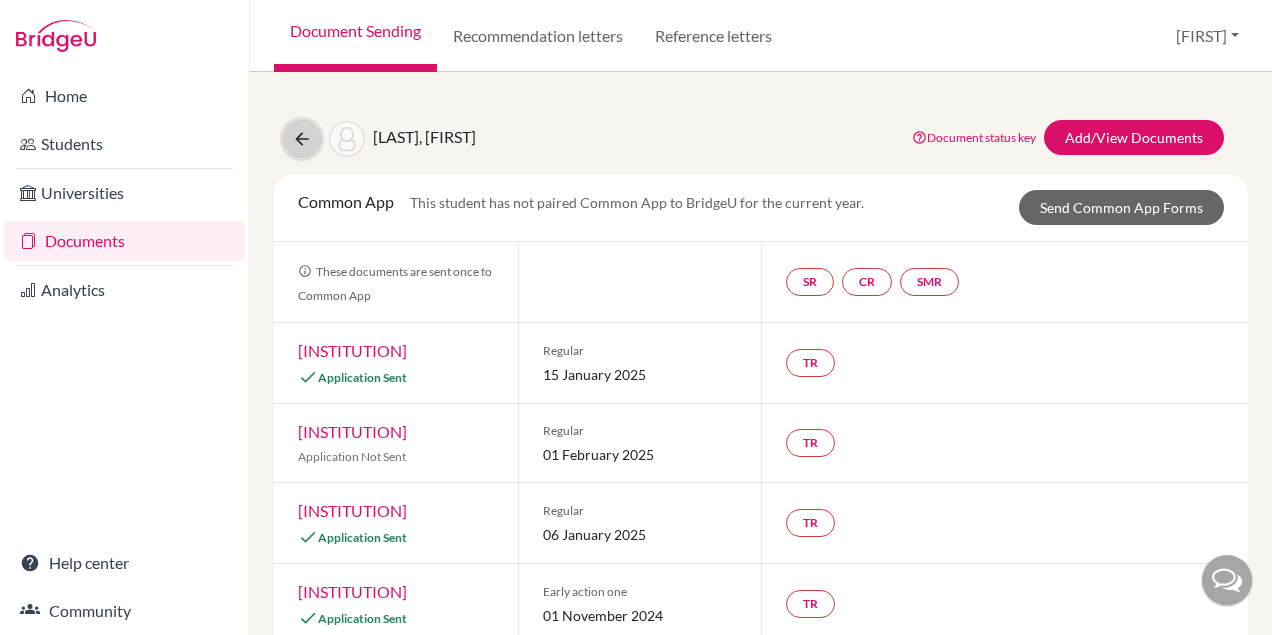 click at bounding box center (302, 139) 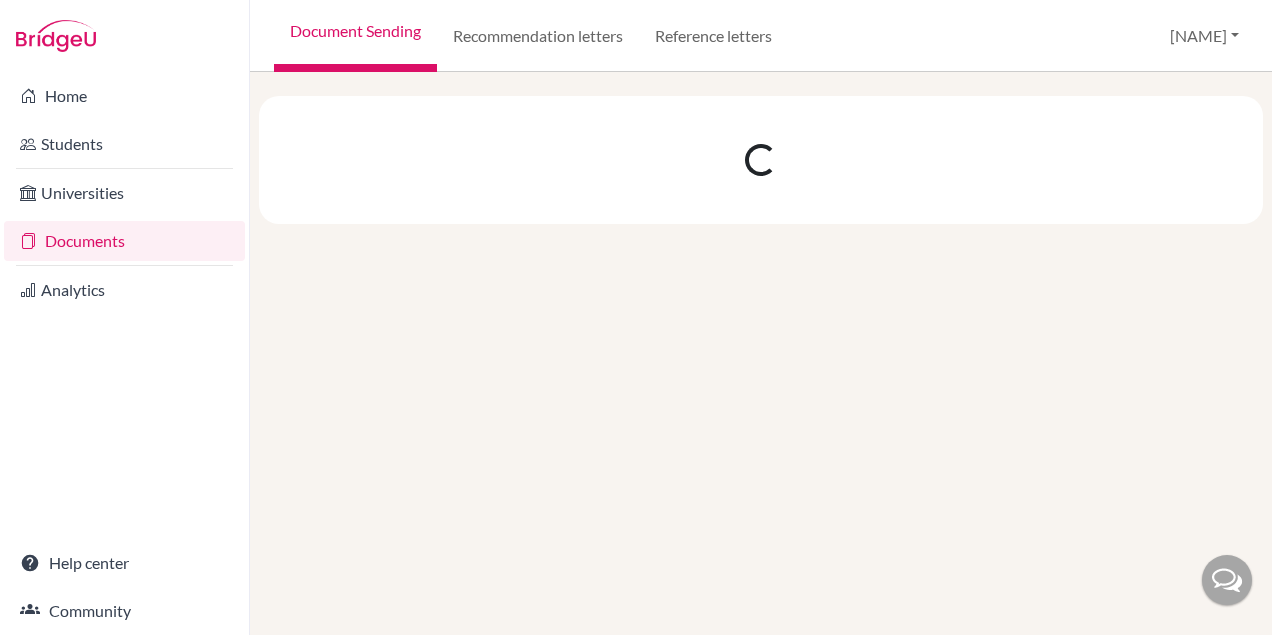 scroll, scrollTop: 0, scrollLeft: 0, axis: both 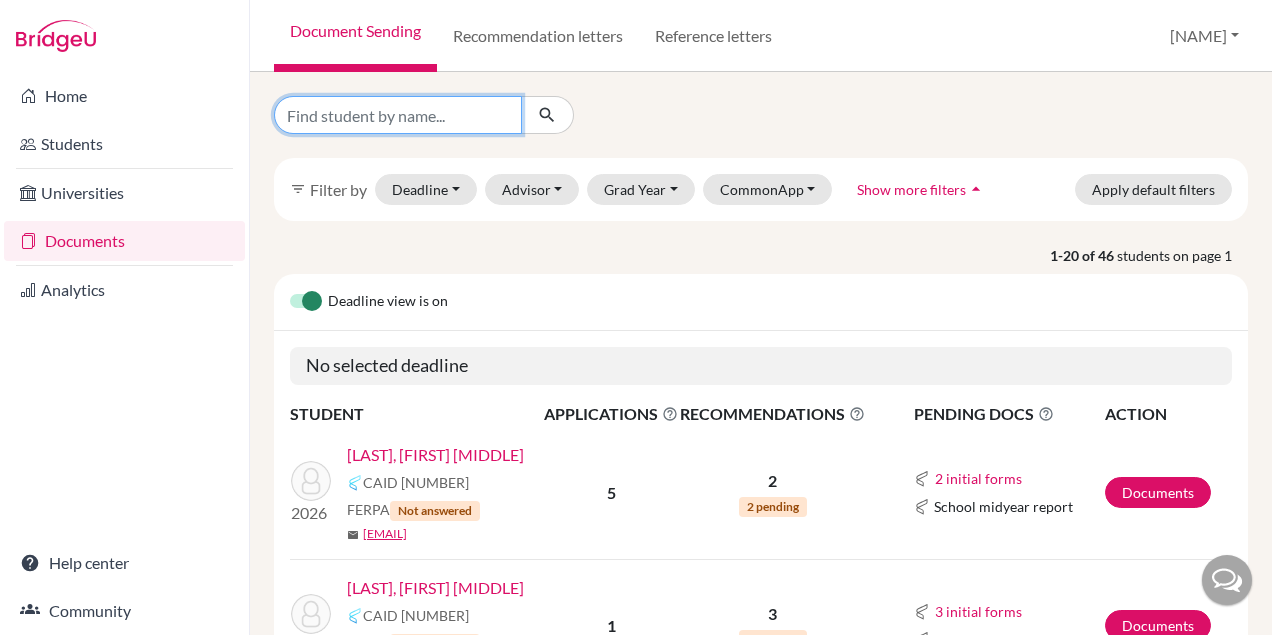 click at bounding box center [398, 115] 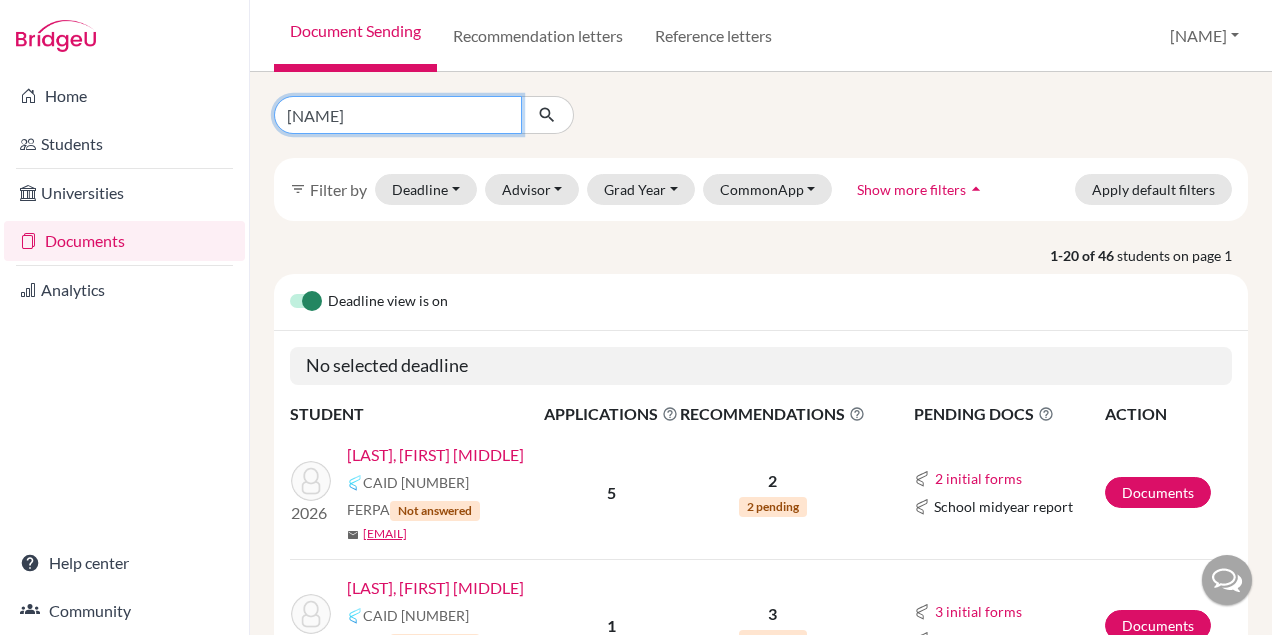 type on "tomas" 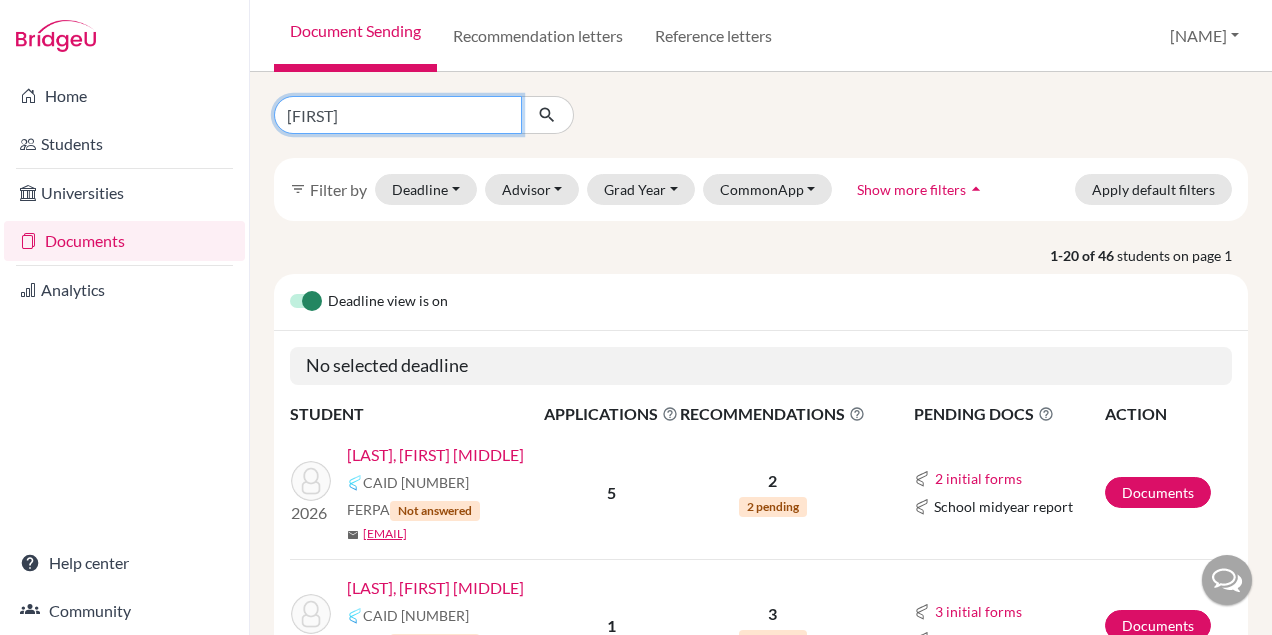 click at bounding box center [547, 115] 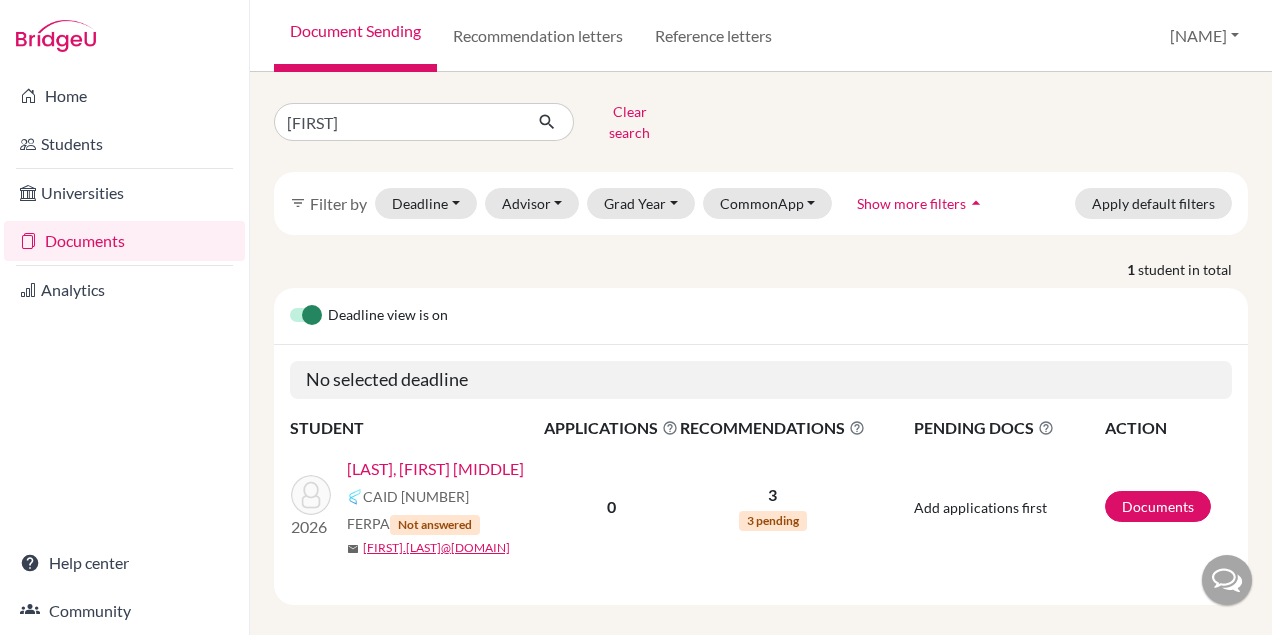 click on "Patrício, Tomás Teixeira" at bounding box center (435, 469) 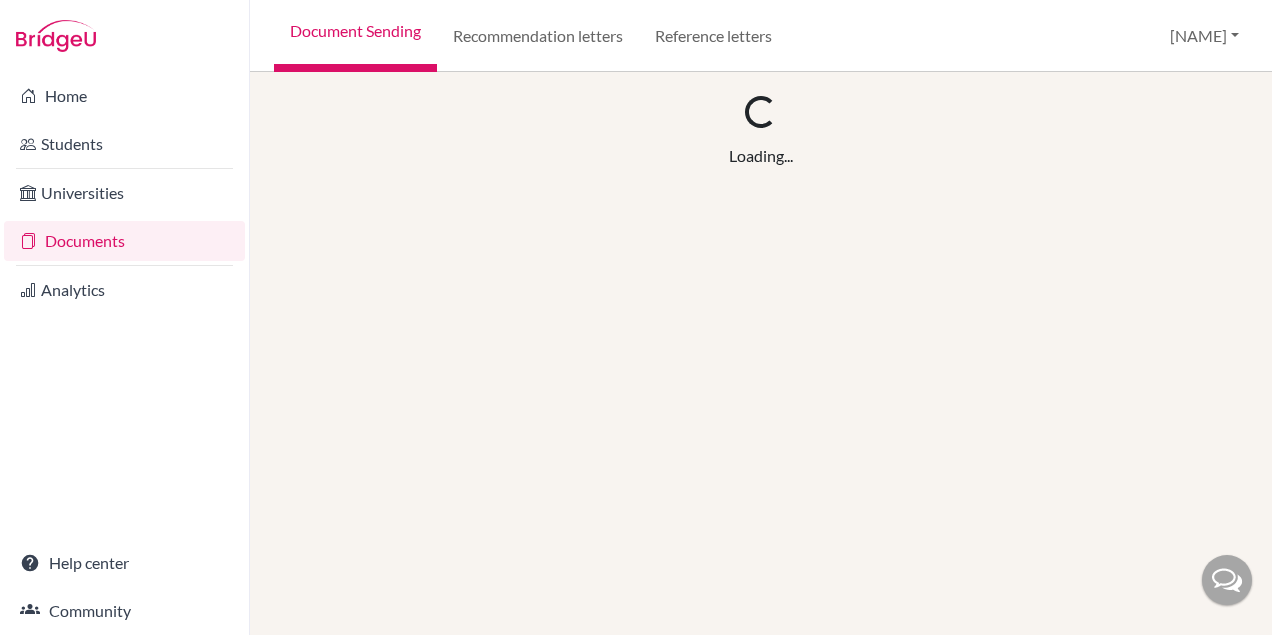 scroll, scrollTop: 0, scrollLeft: 0, axis: both 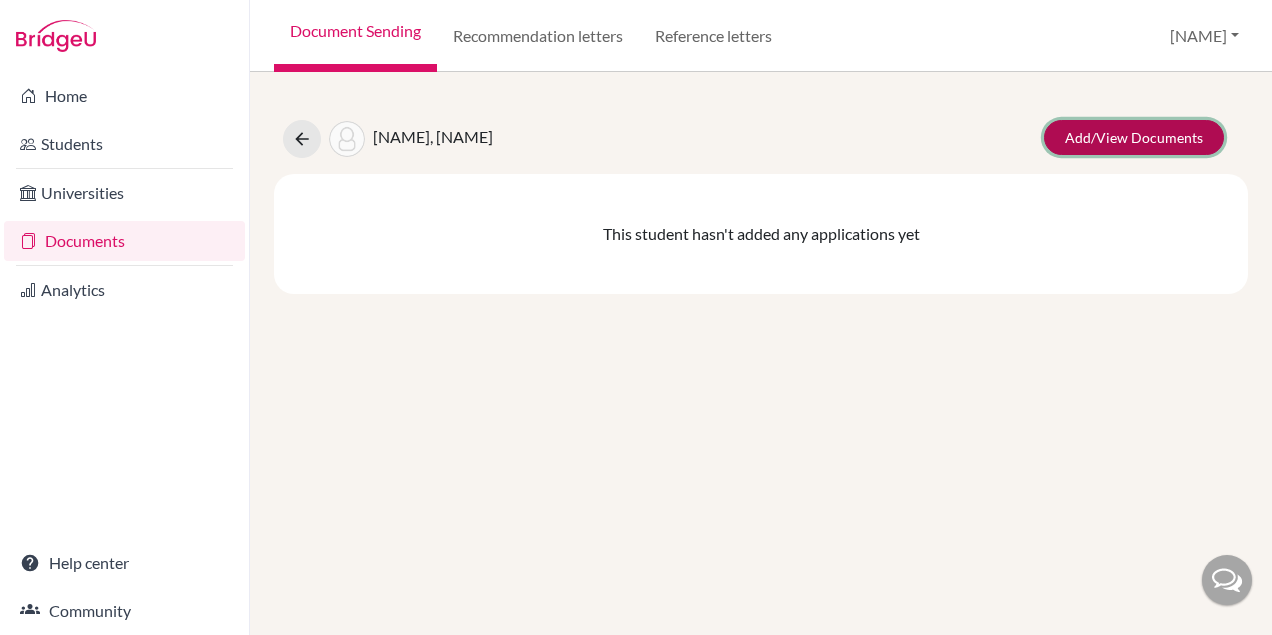click on "Add/View Documents" at bounding box center (1134, 137) 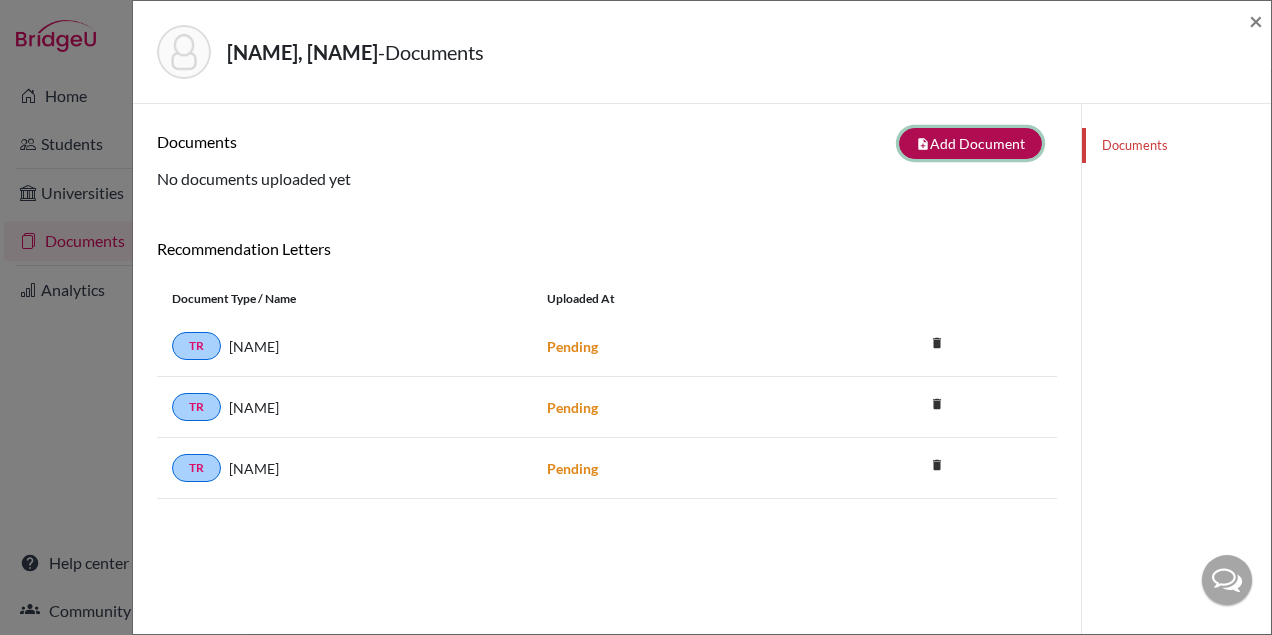 click on "note_add  Add Document" at bounding box center [970, 143] 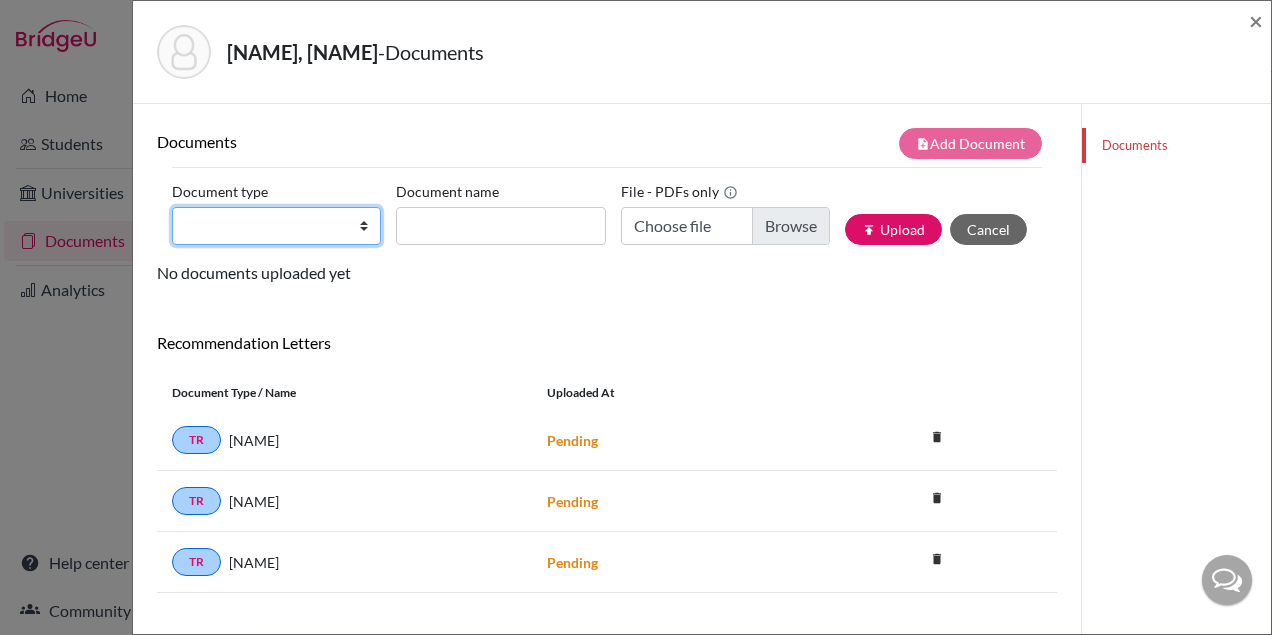 click on "Change explanation for Common App reports Counselor recommendation International official results School profile School report Teacher recommendation Transcript Transcript Courses Other" at bounding box center (276, 226) 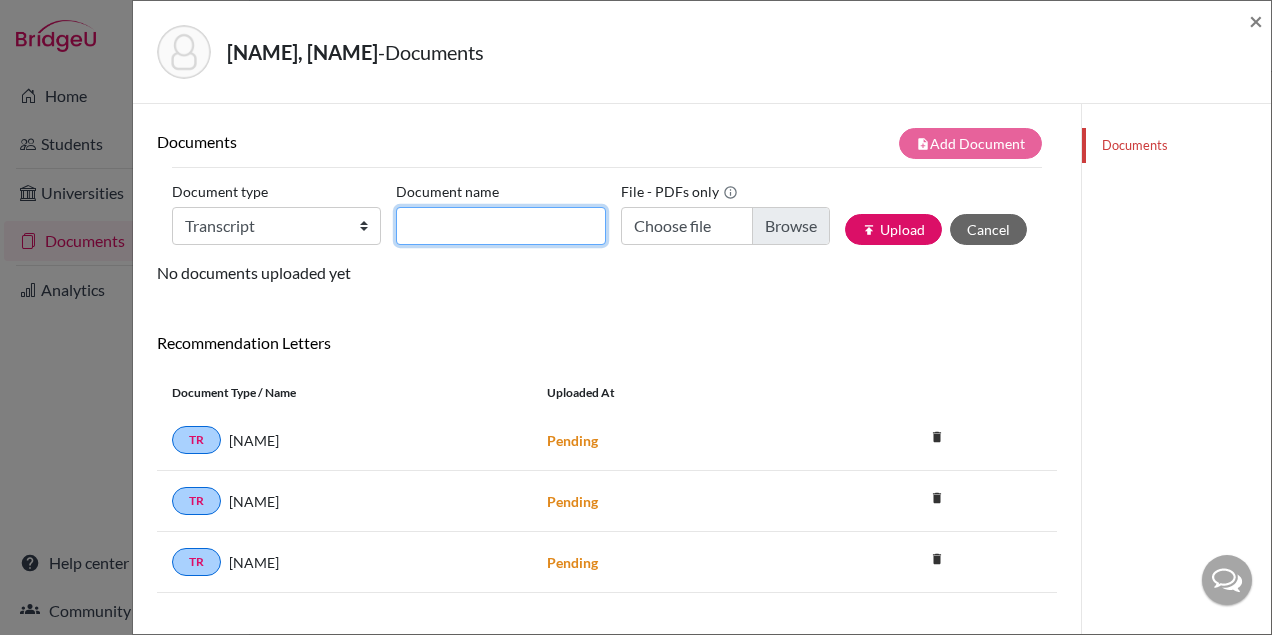 click on "Document name" 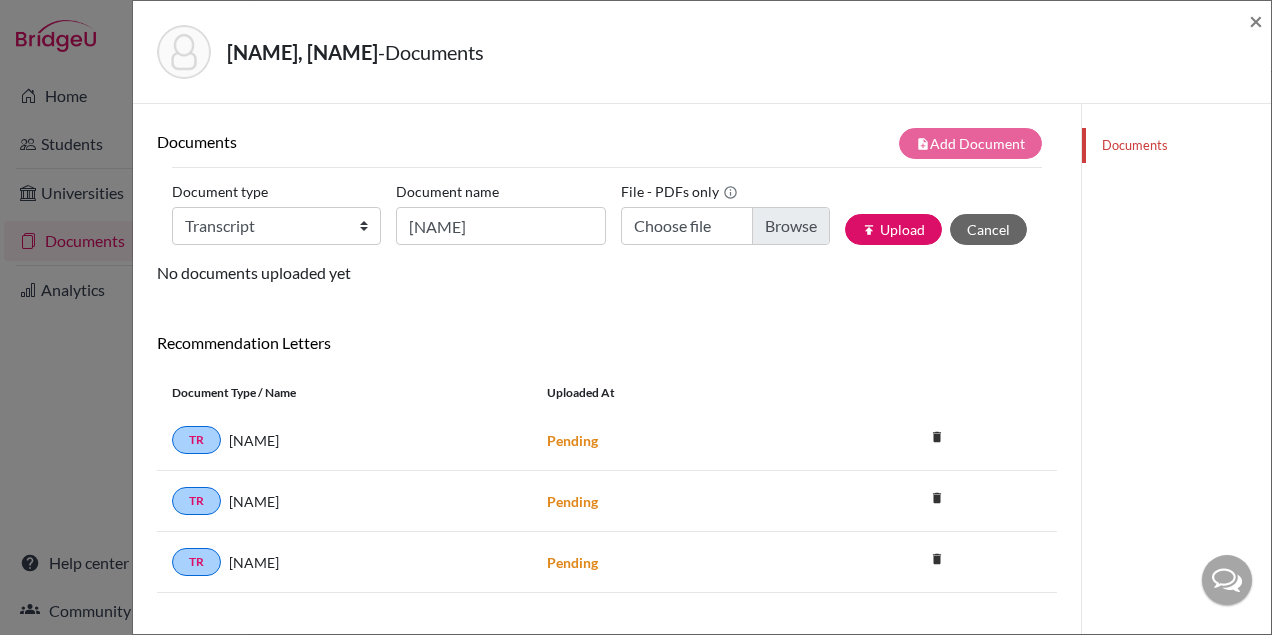 drag, startPoint x: 436, startPoint y: 56, endPoint x: 367, endPoint y: 50, distance: 69.260376 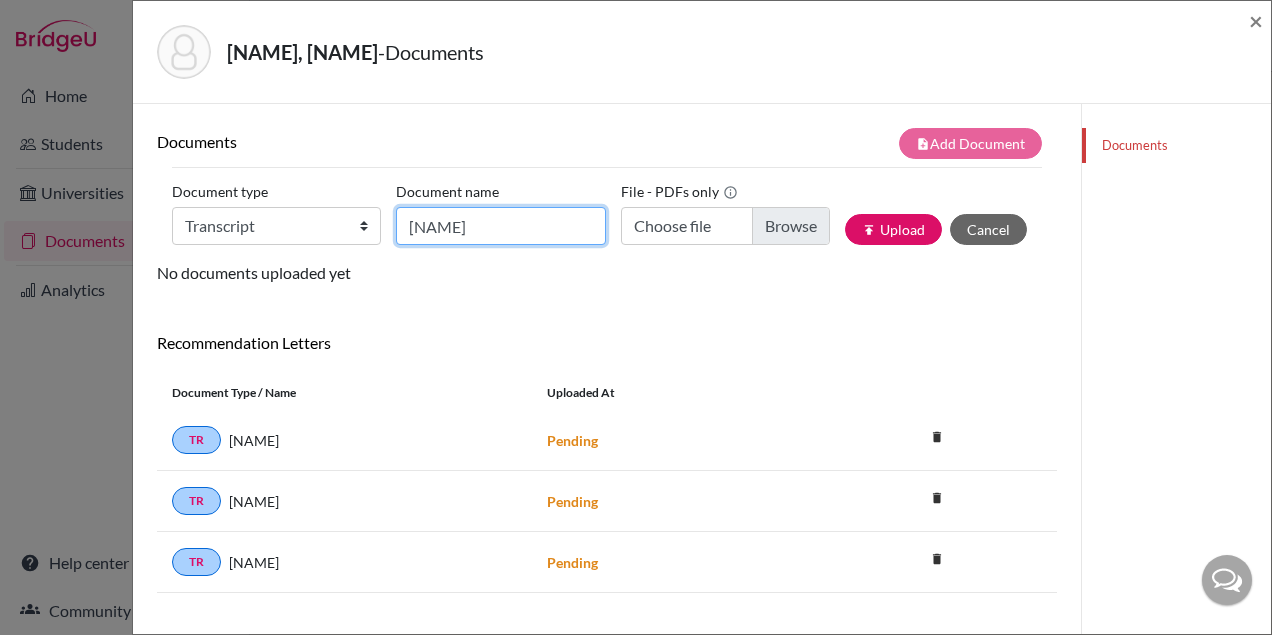 click on "Tomas" 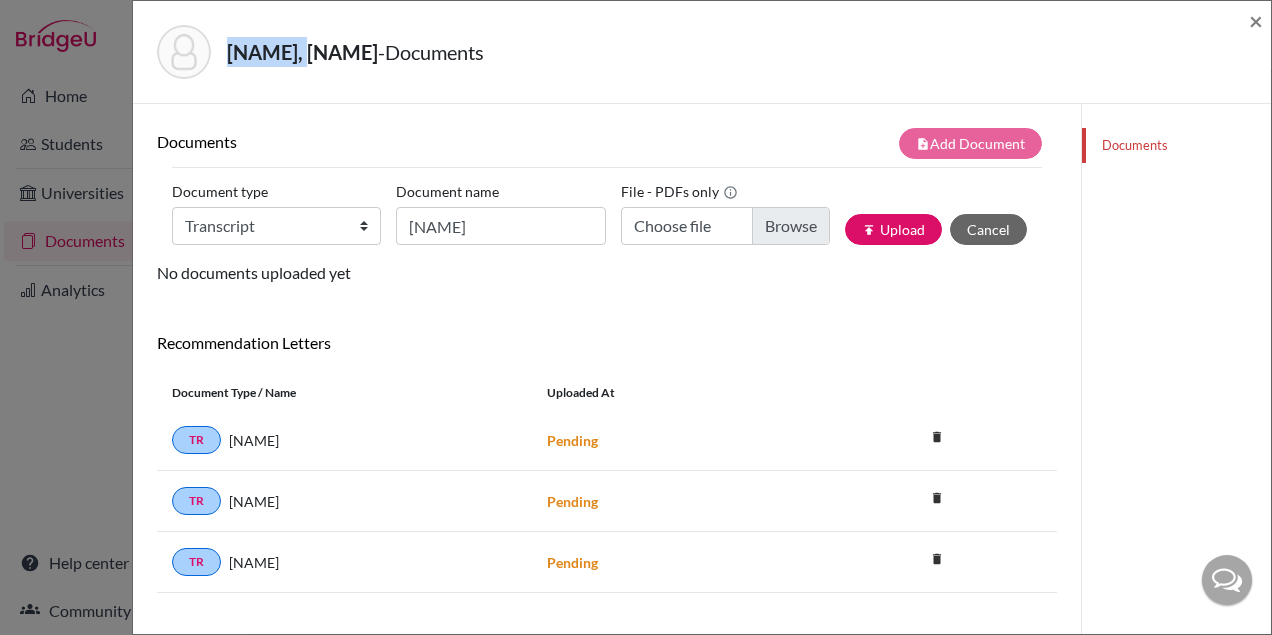 drag, startPoint x: 297, startPoint y: 54, endPoint x: 229, endPoint y: 52, distance: 68.0294 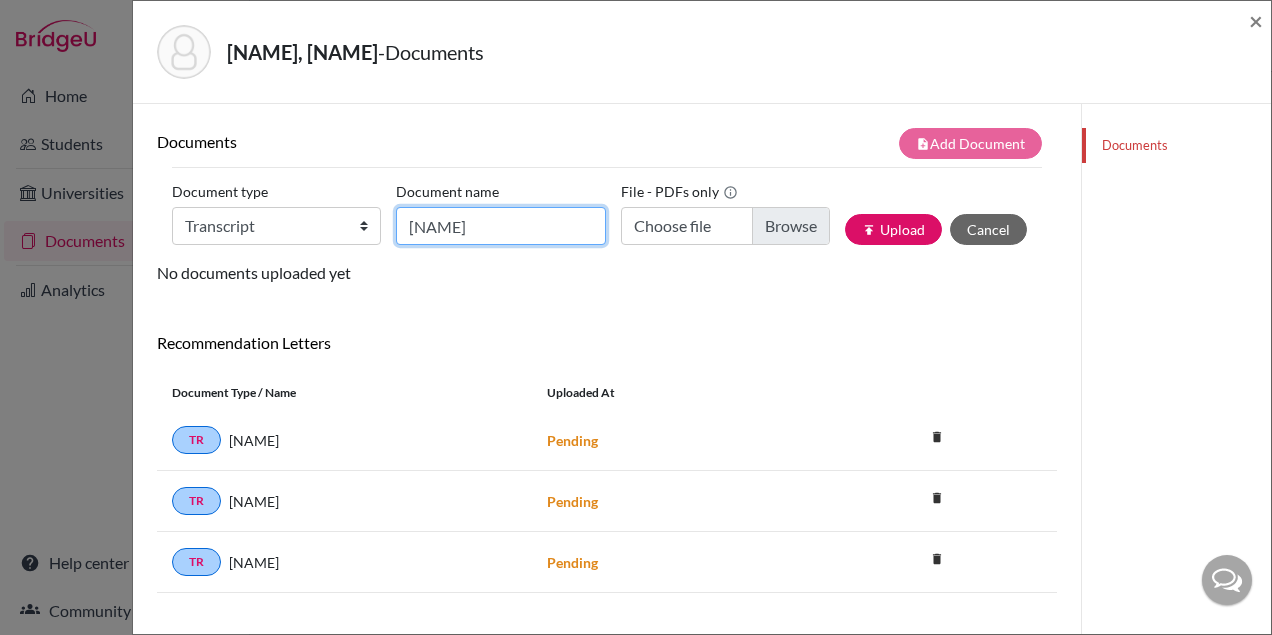 click on "Tomas Teixeira" 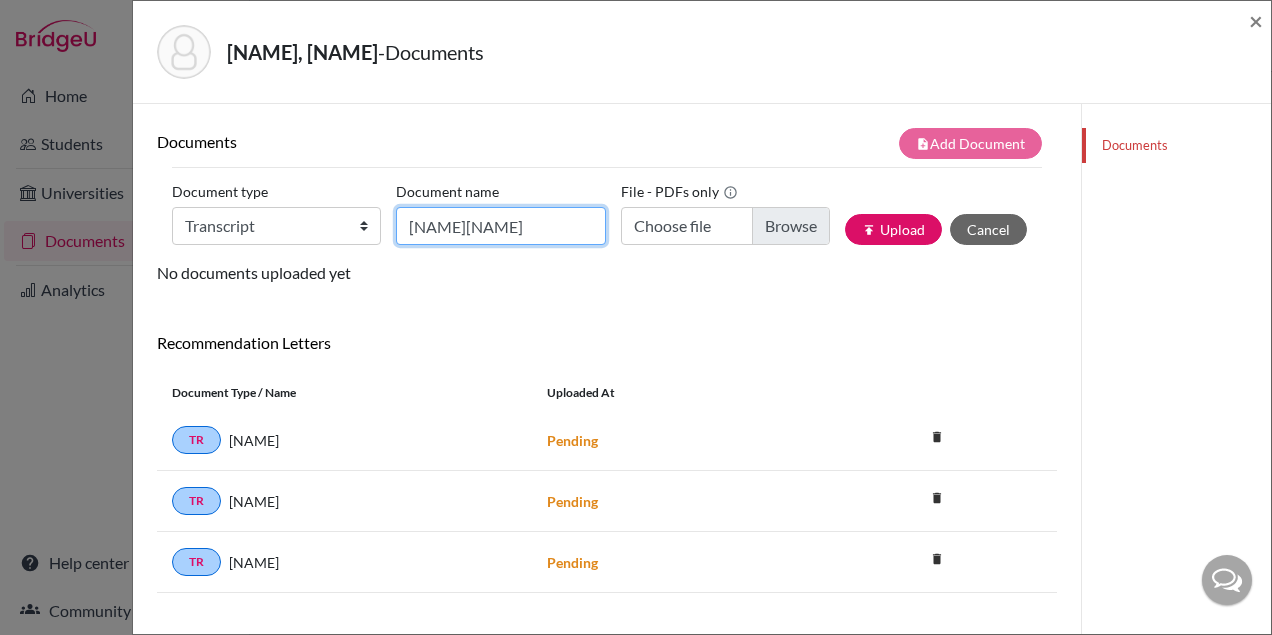 click on "Tomas TeixeiraPatrício" 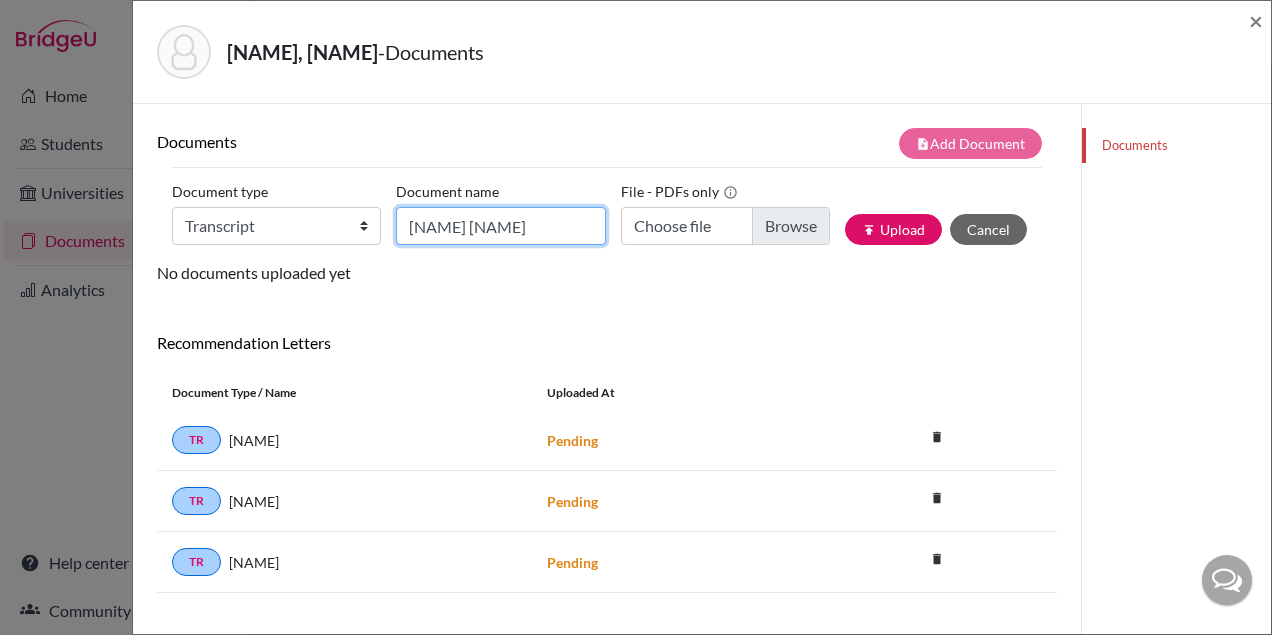 click on "Tomas Teixeira Patrício" 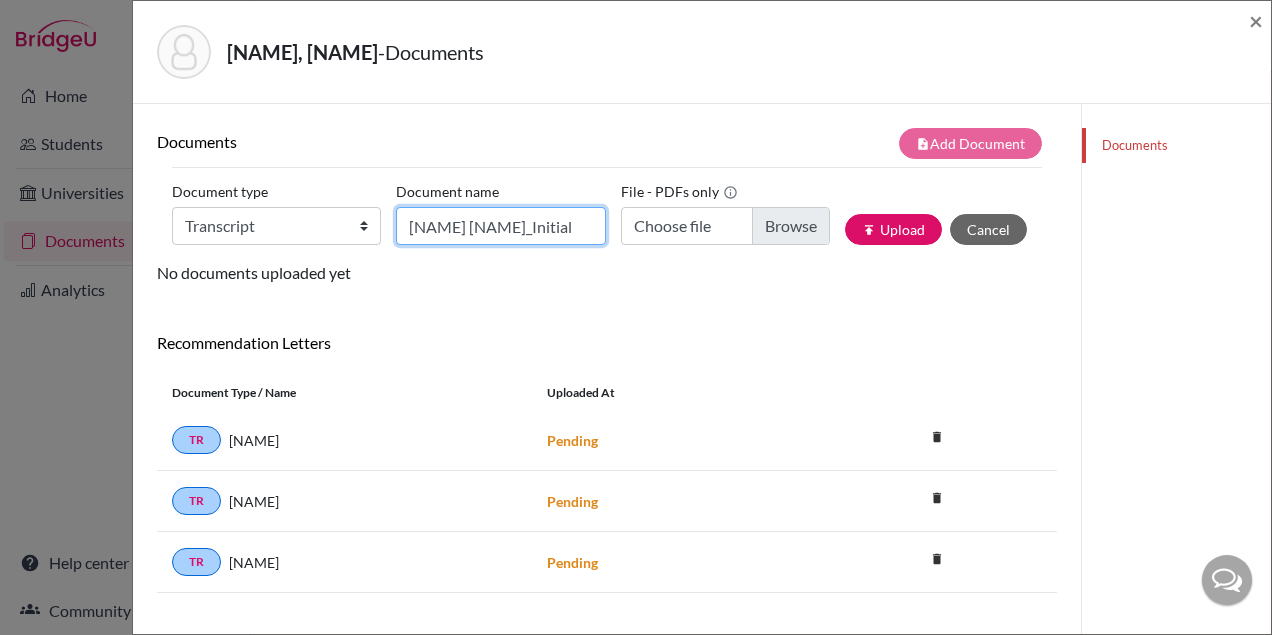 scroll, scrollTop: 0, scrollLeft: 26, axis: horizontal 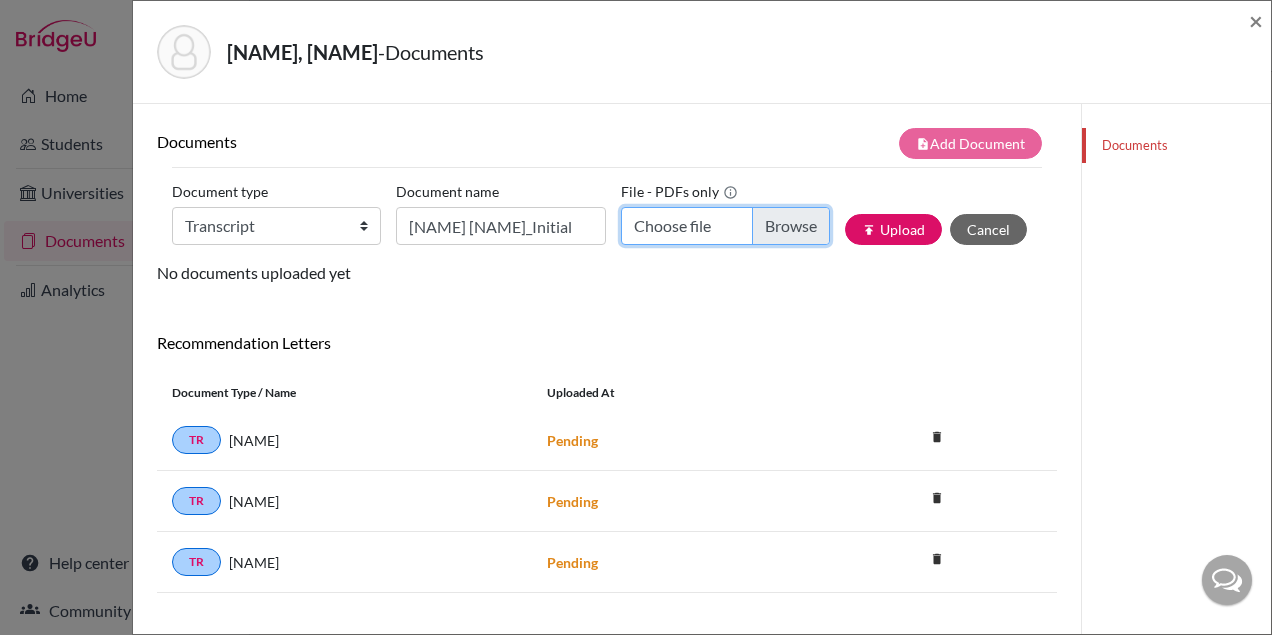 click on "Choose file" at bounding box center (725, 226) 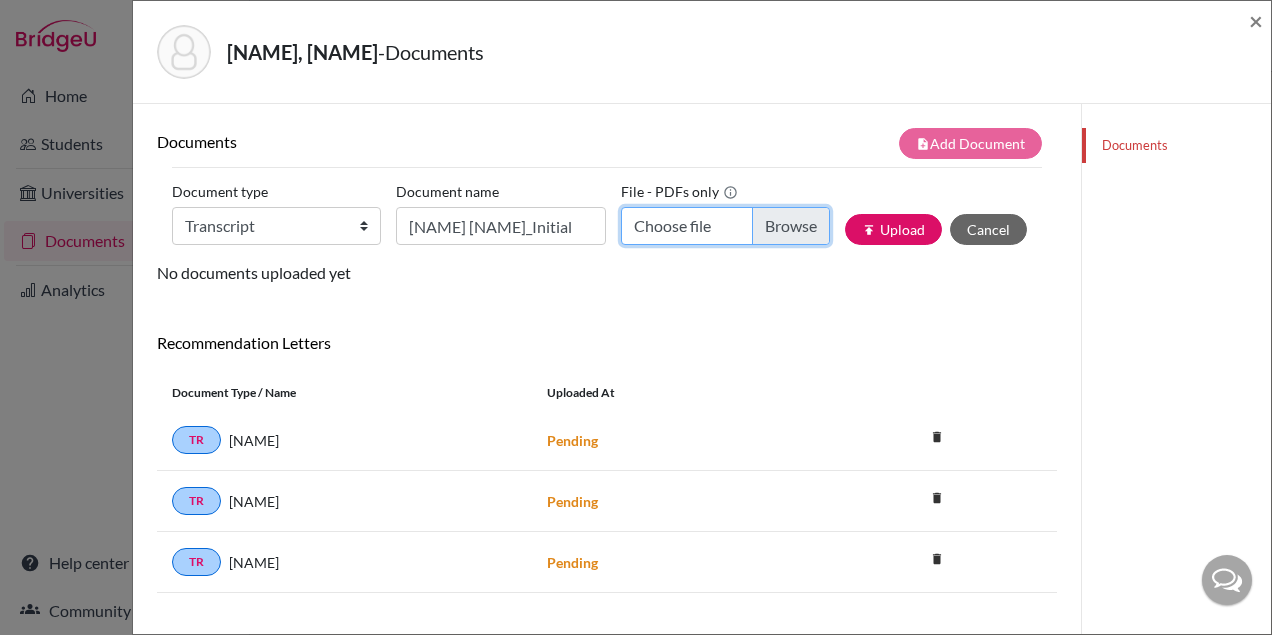 type on "C:\fakepath\Tomás Teixeira Patrício_Initial Transcript.pdf" 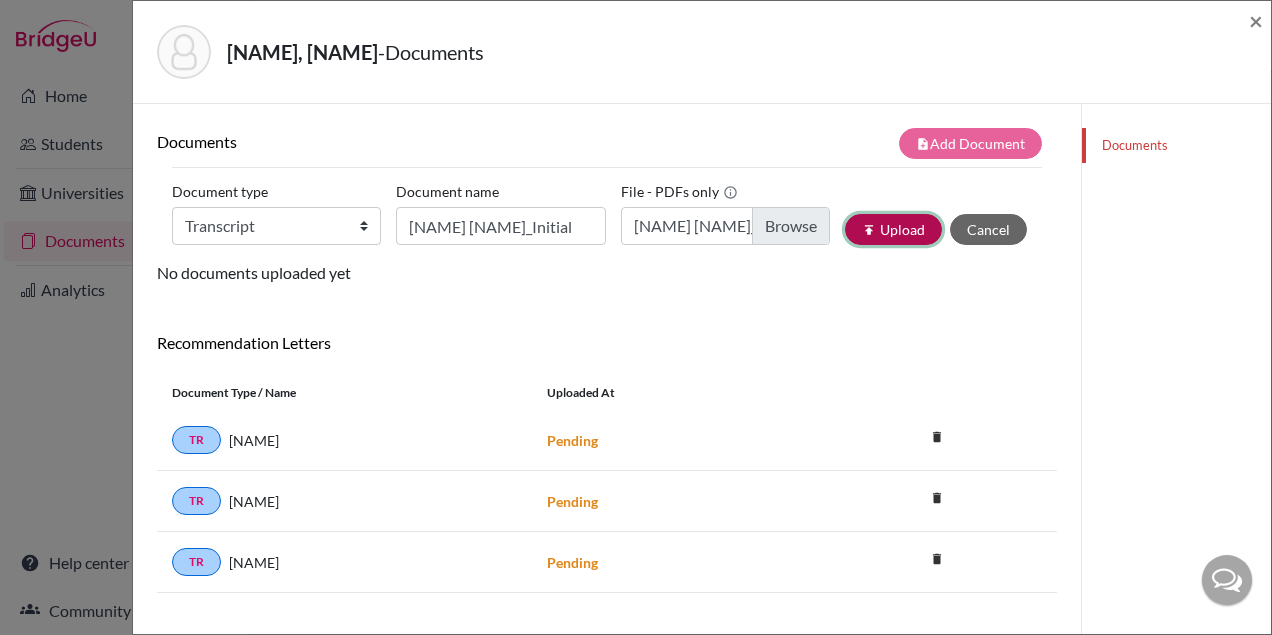 click on "publish  Upload" at bounding box center [893, 229] 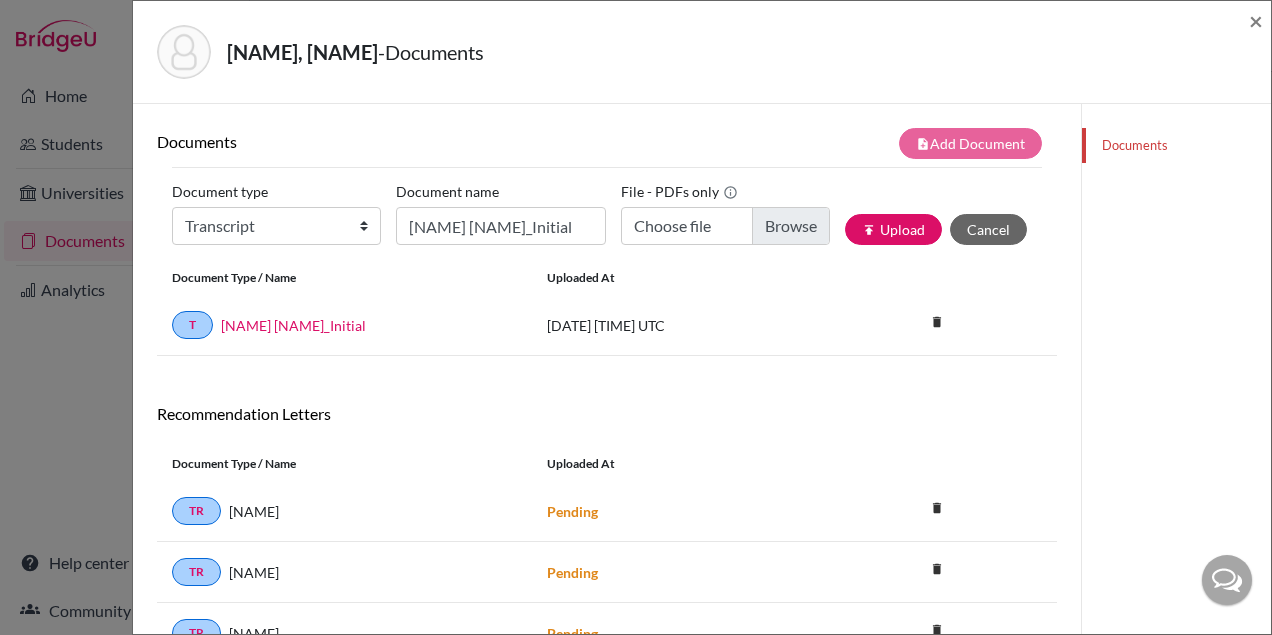 scroll, scrollTop: 48, scrollLeft: 0, axis: vertical 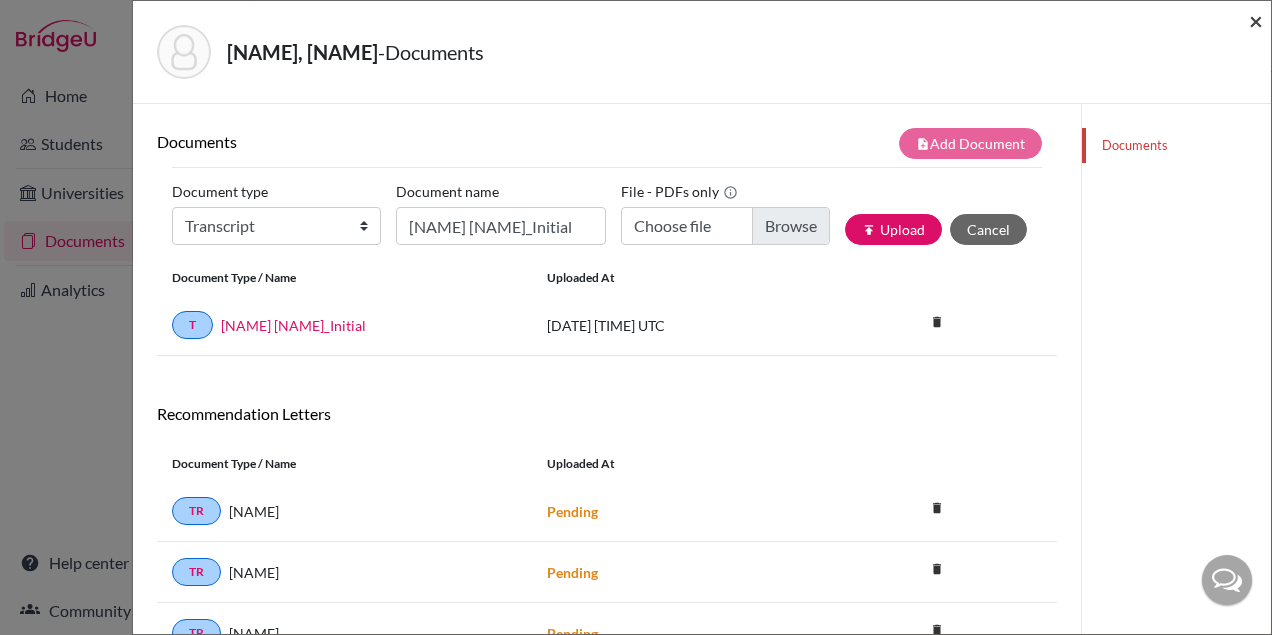 click on "×" at bounding box center (1256, 20) 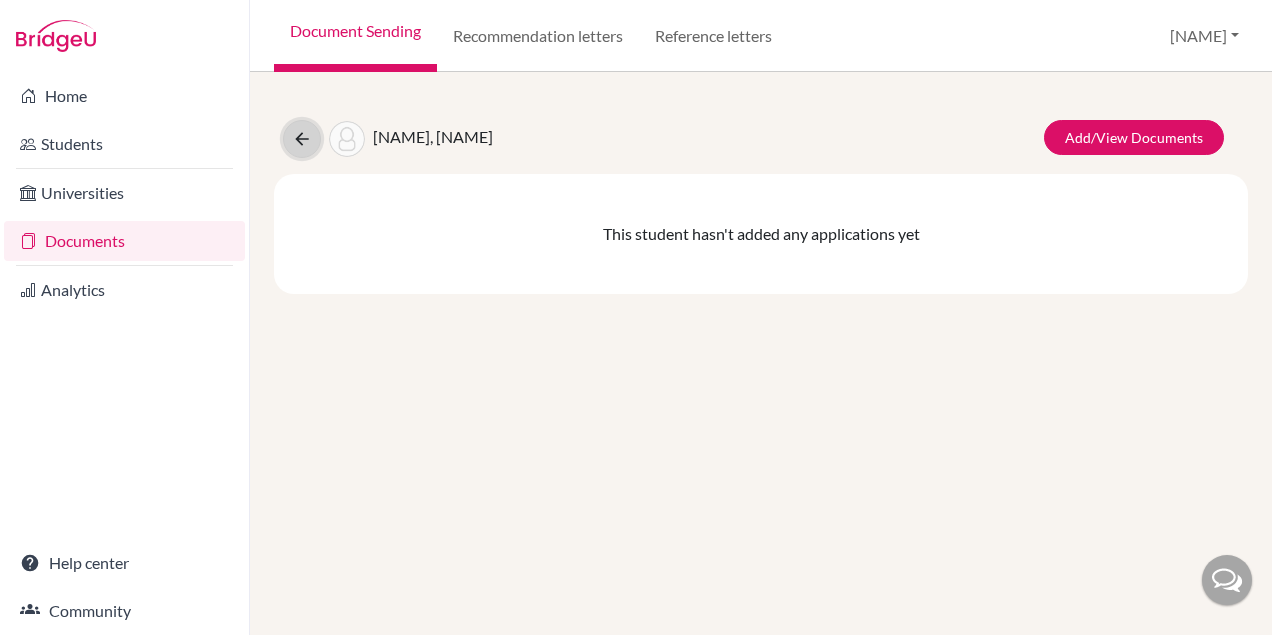 click at bounding box center (302, 139) 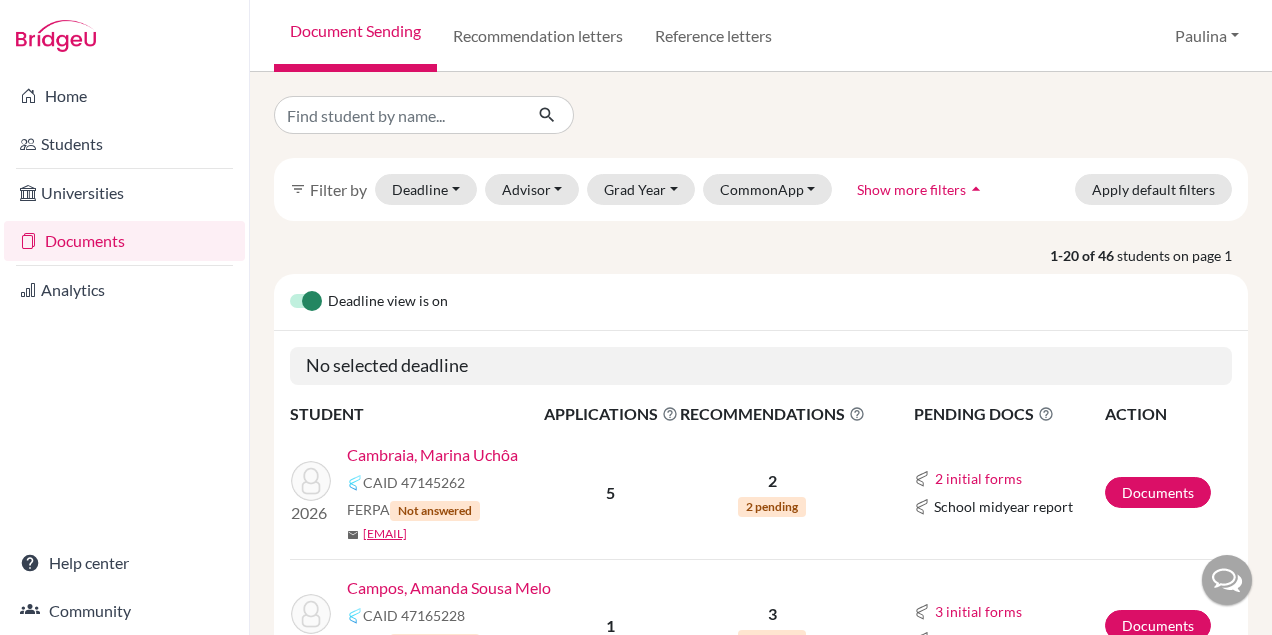 scroll, scrollTop: 0, scrollLeft: 0, axis: both 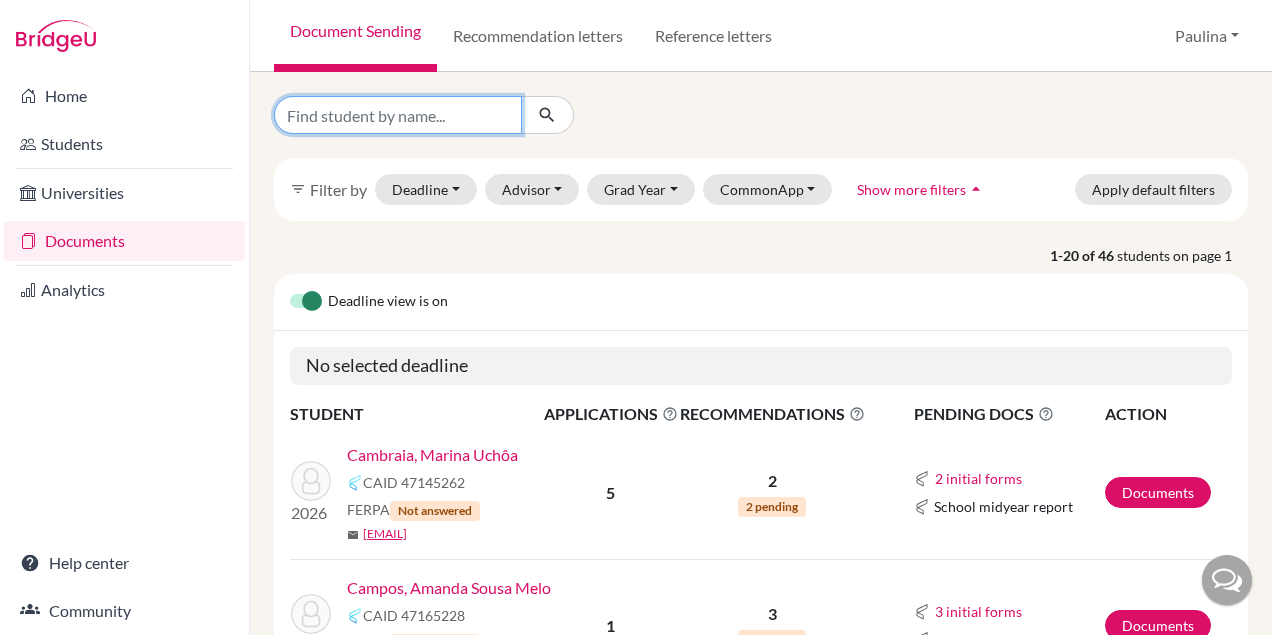 click at bounding box center [398, 115] 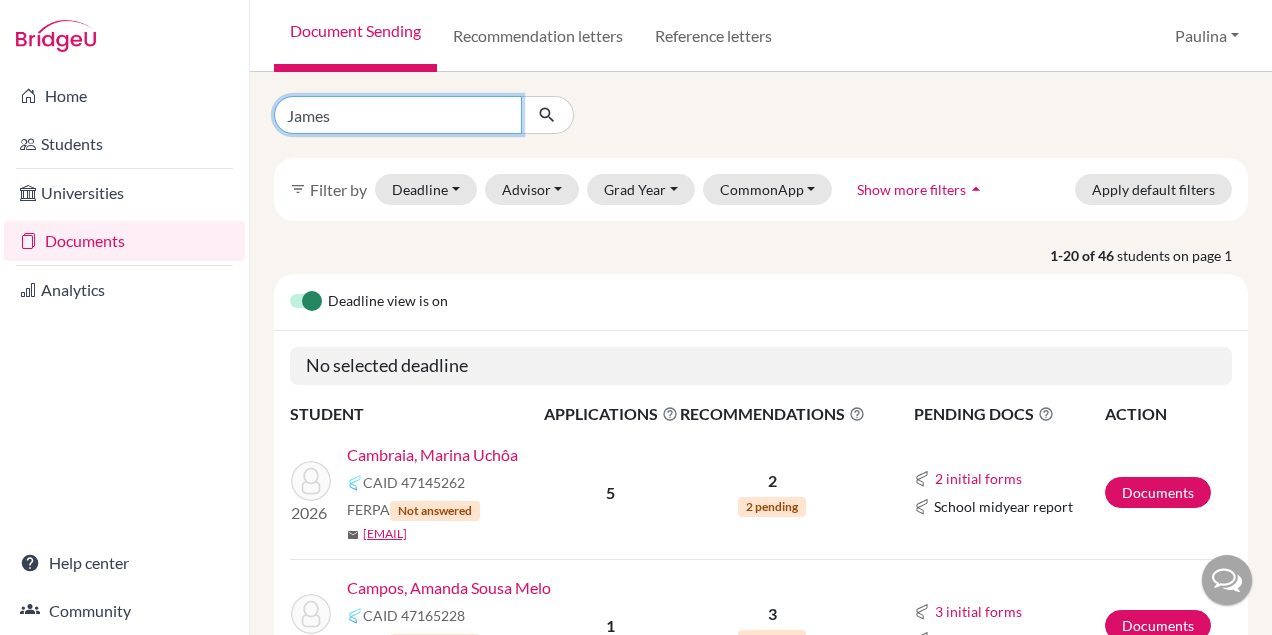 type on "James" 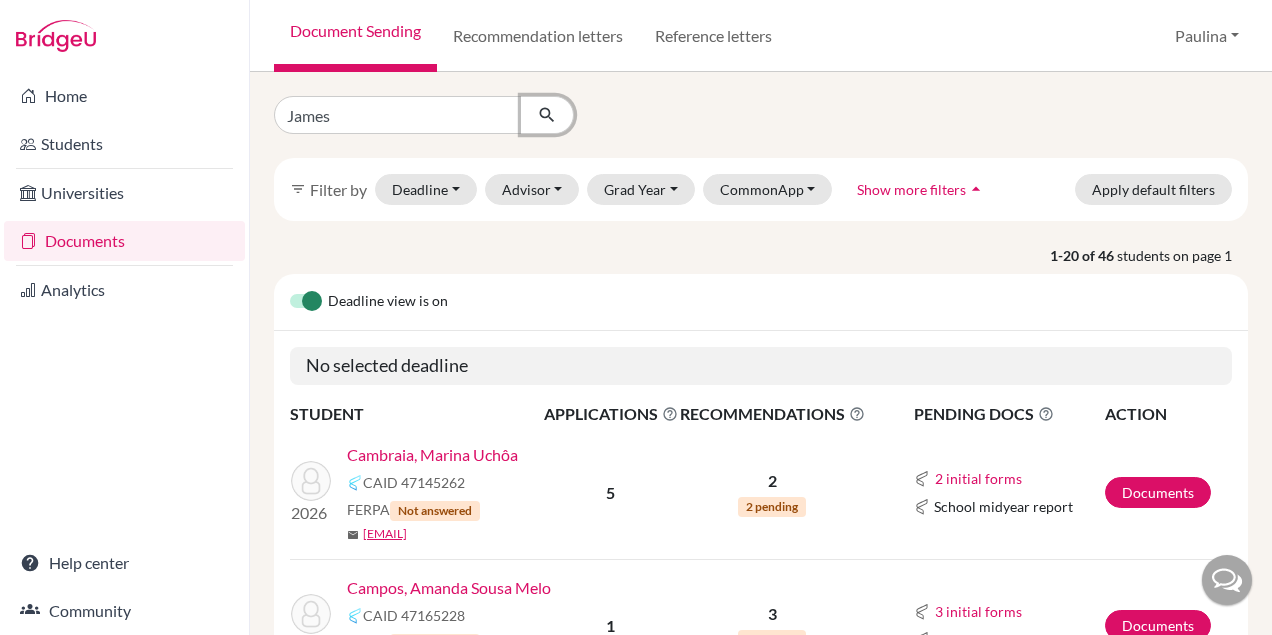 click at bounding box center (547, 115) 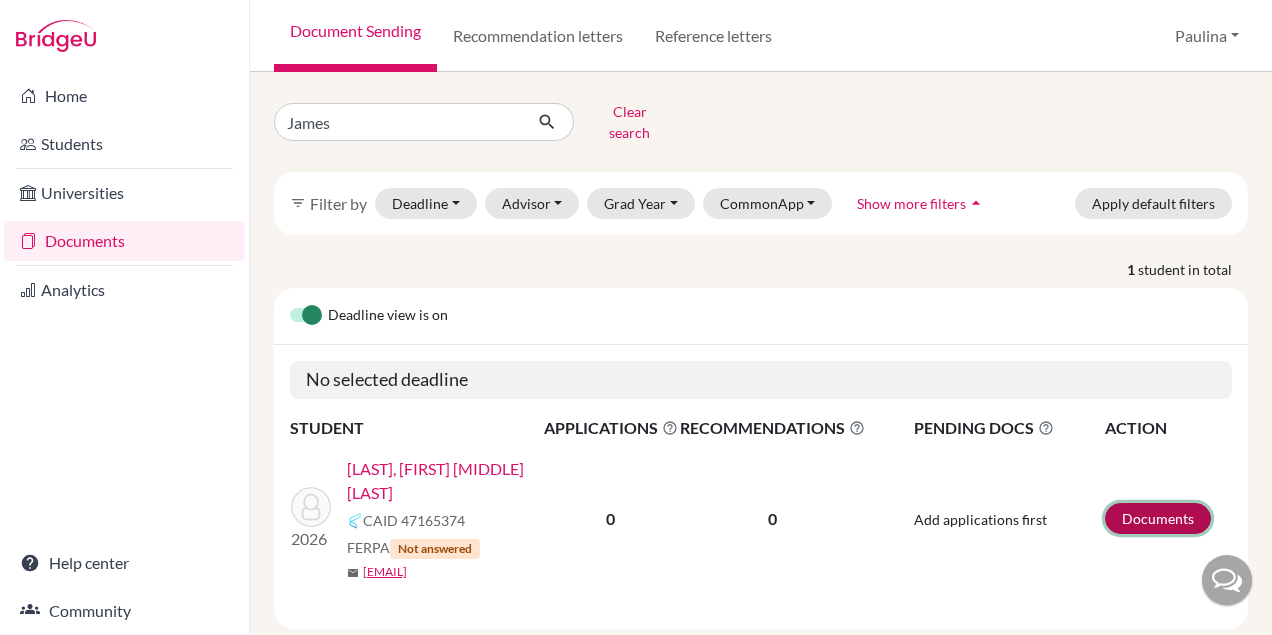 click on "Documents" at bounding box center [1158, 518] 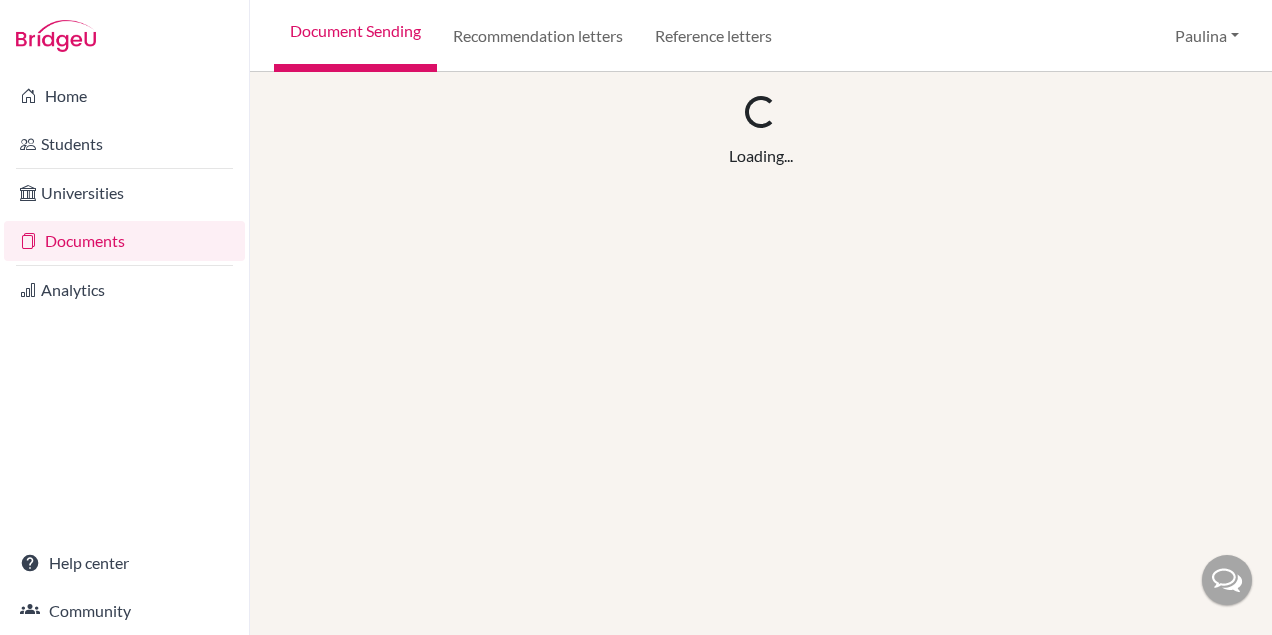 scroll, scrollTop: 0, scrollLeft: 0, axis: both 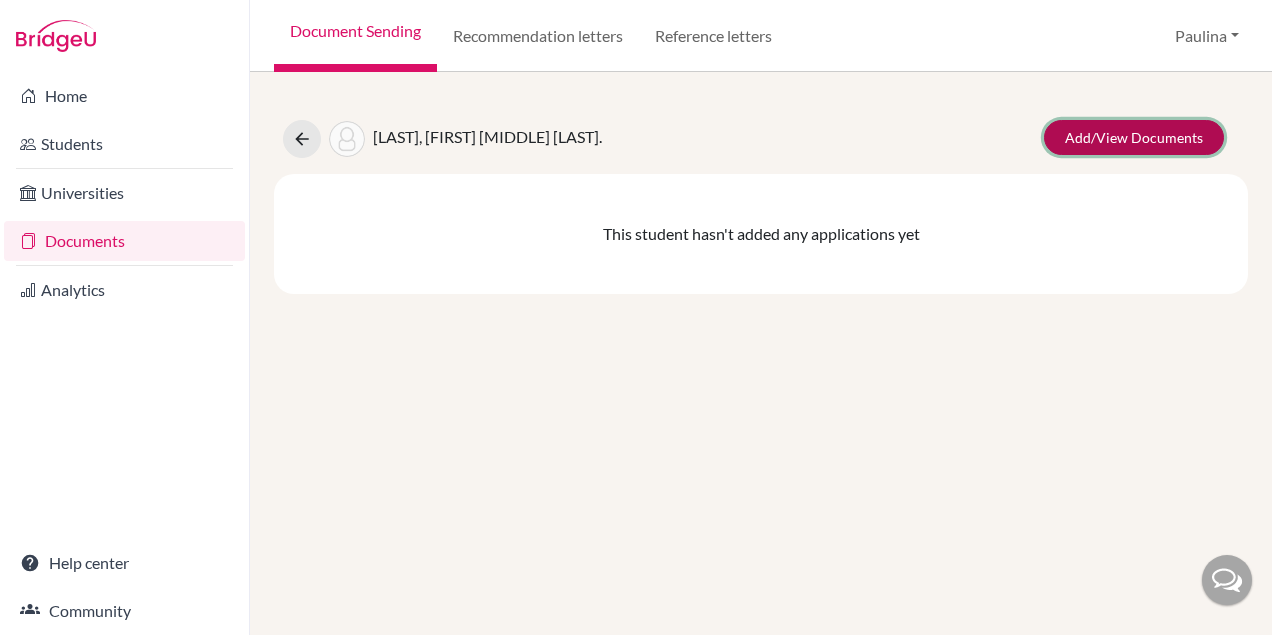 click on "Add/View Documents" at bounding box center (1134, 137) 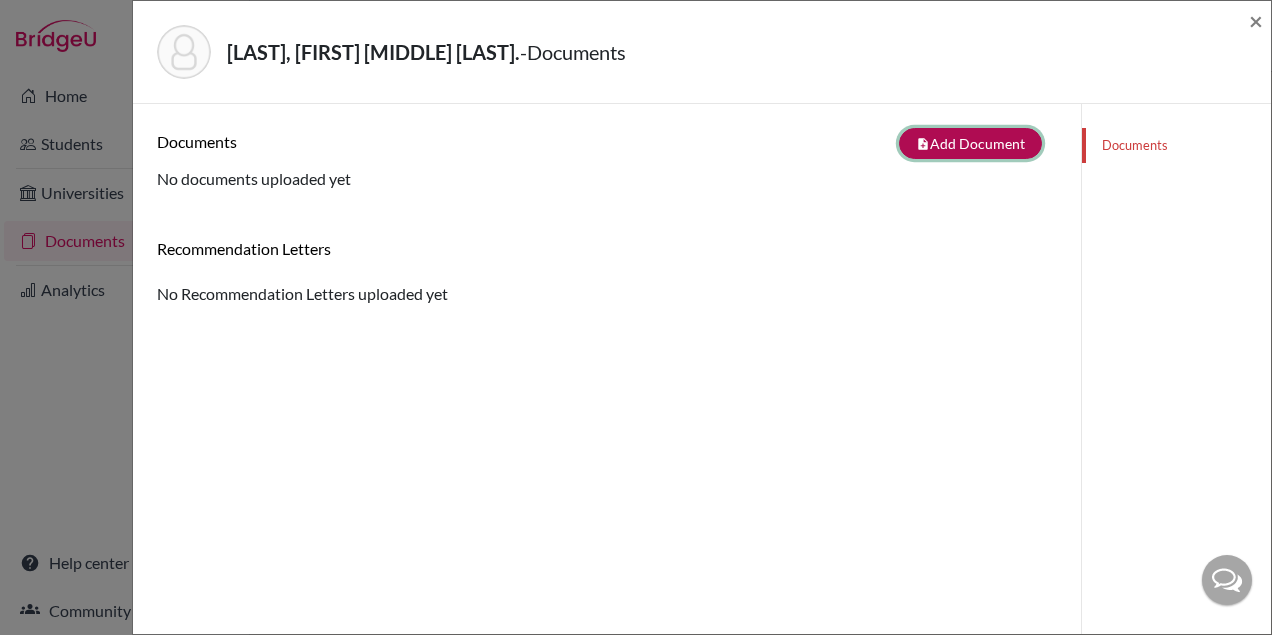 click on "note_add  Add Document" at bounding box center (970, 143) 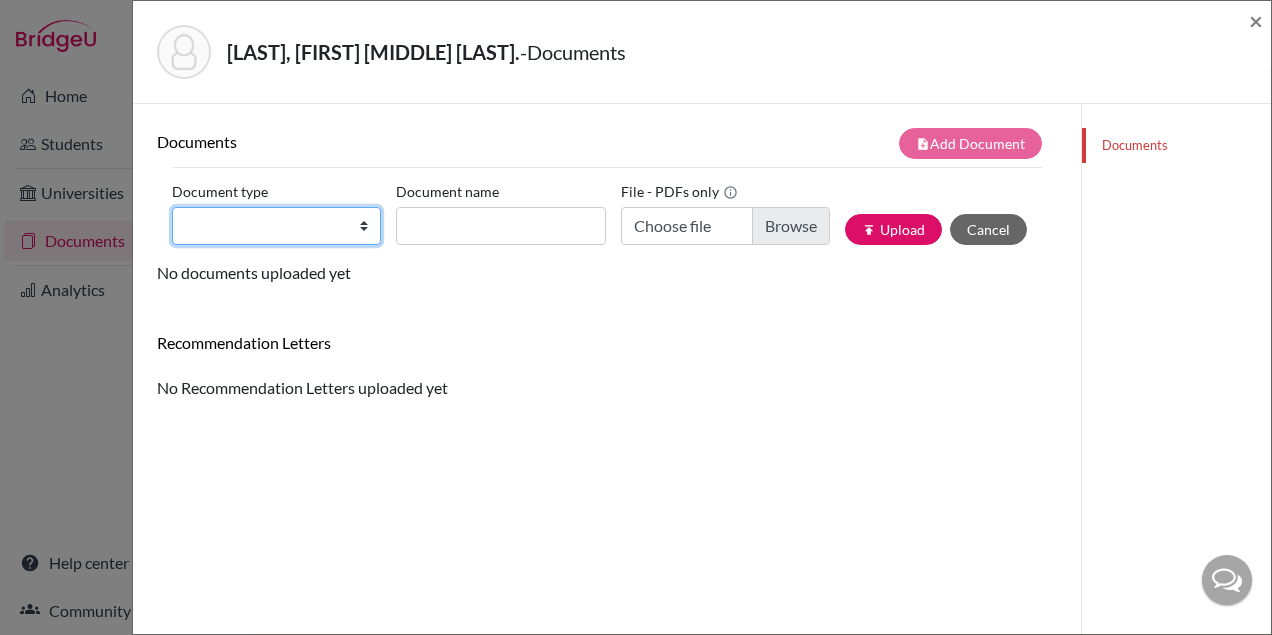 click on "Change explanation for Common App reports Counselor recommendation International official results School profile School report Teacher recommendation Transcript Transcript Courses Other" at bounding box center [276, 226] 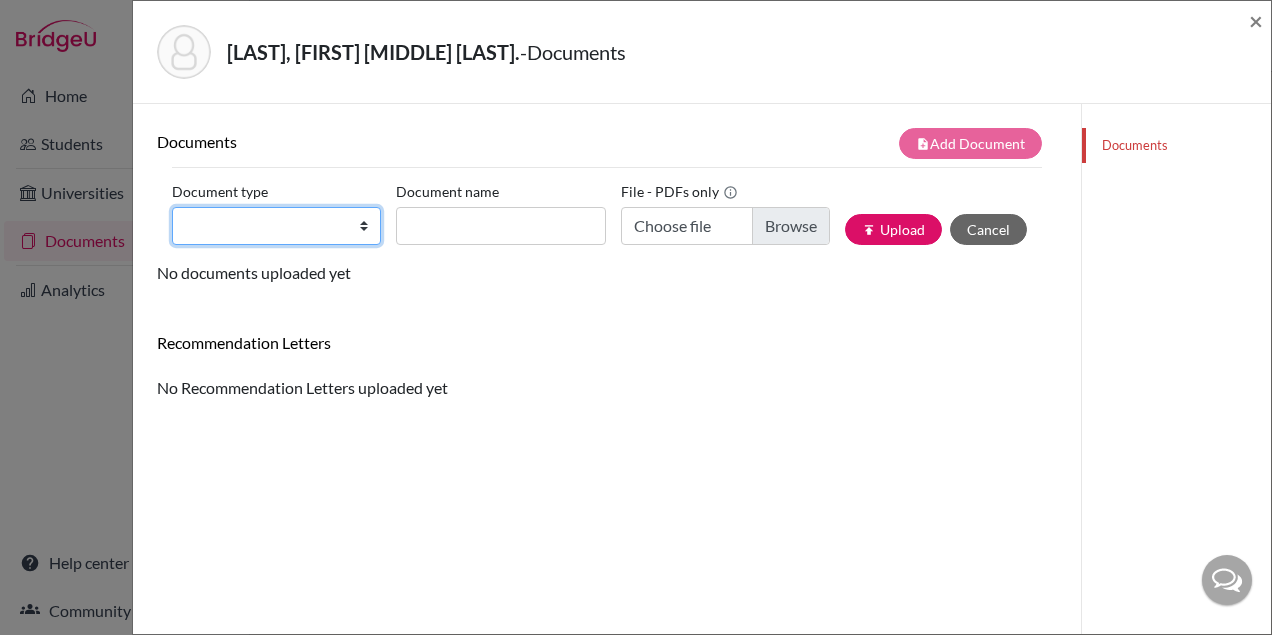 select on "2" 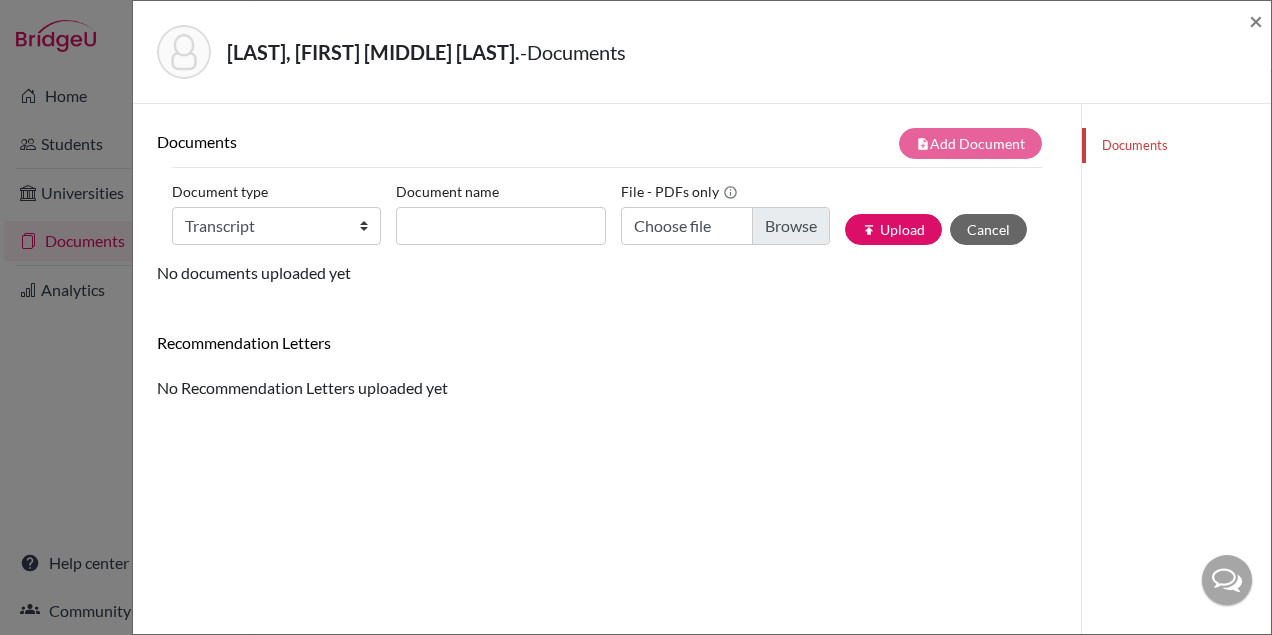 drag, startPoint x: 311, startPoint y: 53, endPoint x: 619, endPoint y: 64, distance: 308.19638 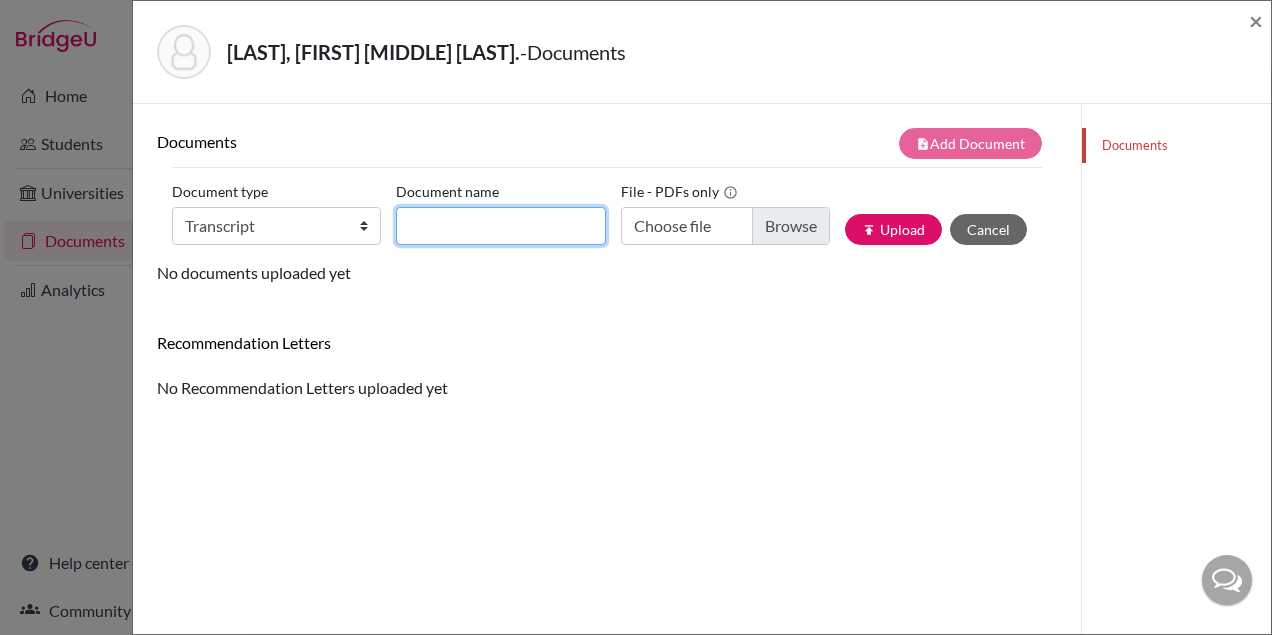 click on "Document name" 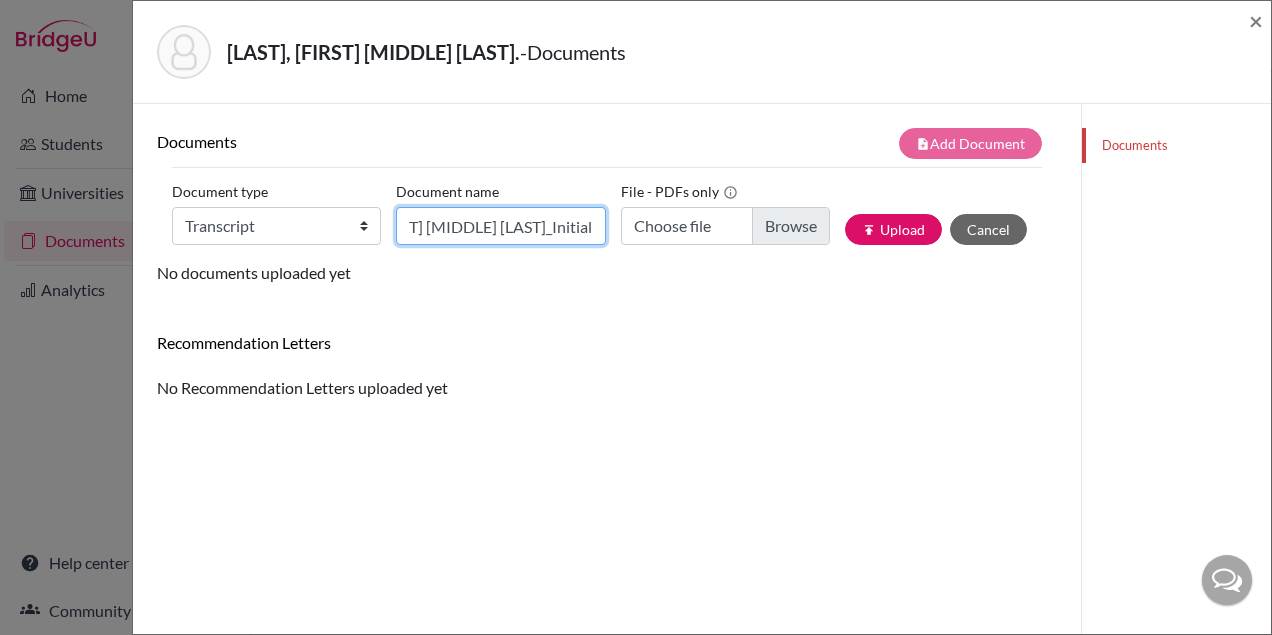 scroll, scrollTop: 0, scrollLeft: 110, axis: horizontal 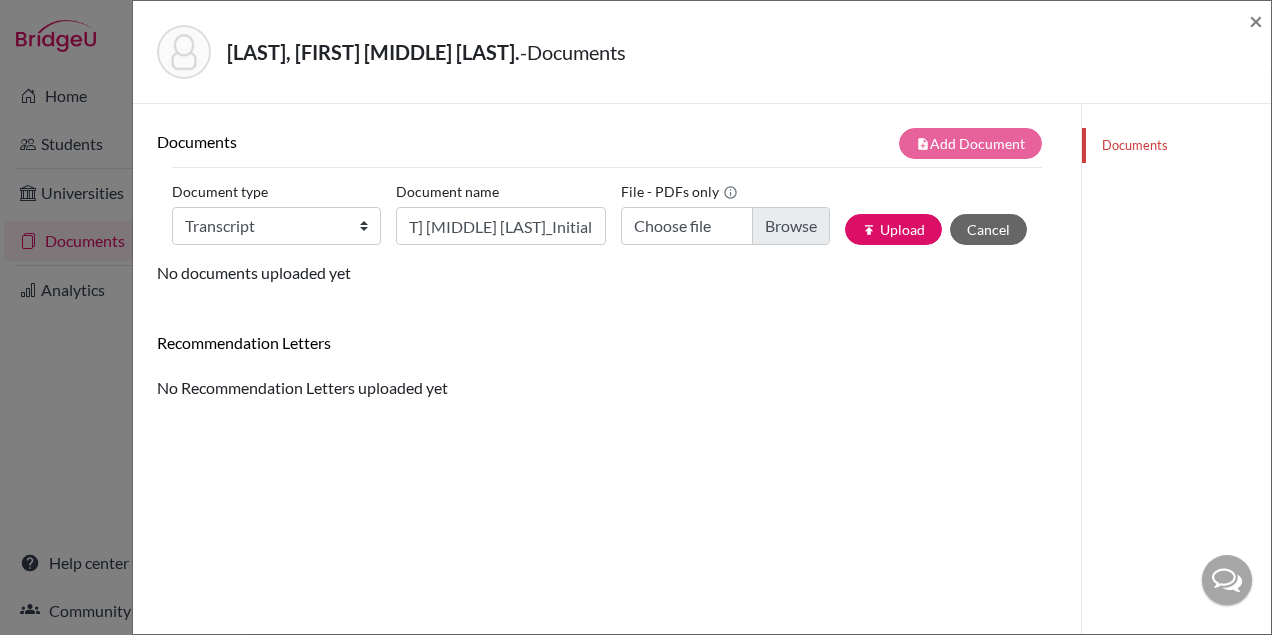 click on "Documents note_add  Add Document Document type Change explanation for Common App reports Counselor recommendation International official results School profile School report Teacher recommendation Transcript Transcript Courses Other Document name James Edward D. Paixao d Affons. Johnson_Initial File - PDFs only Choose file publish  Upload Cancel No documents uploaded yet Recommendation Letters No Recommendation Letters uploaded yet" at bounding box center [607, 264] 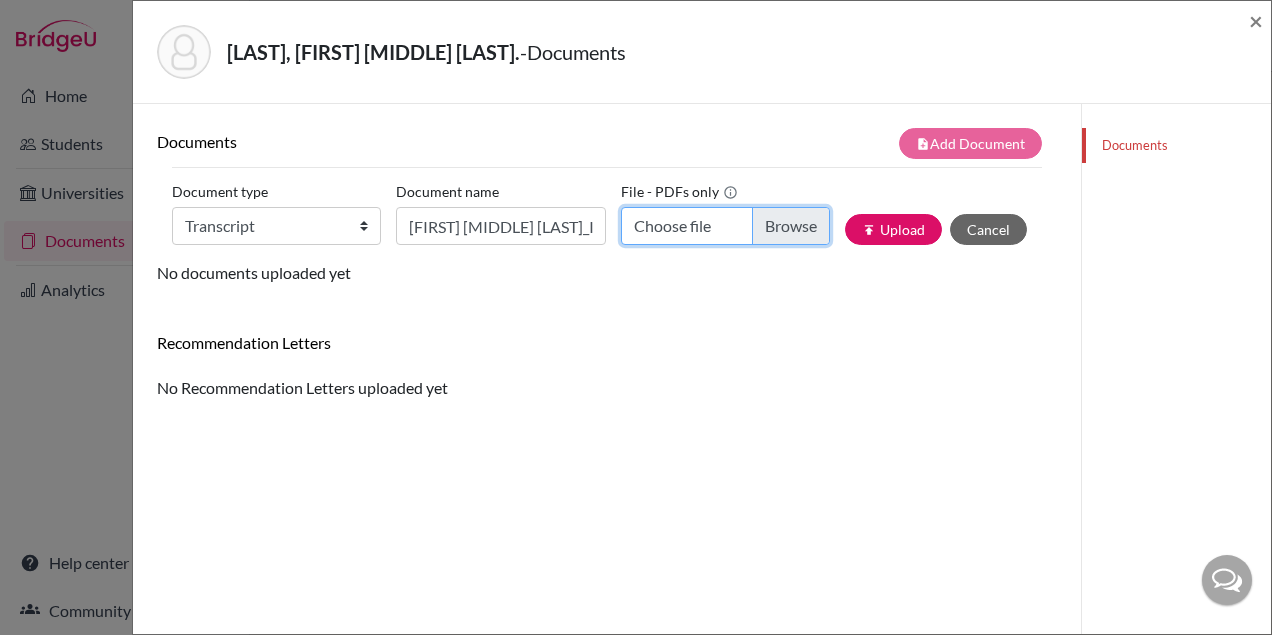 click on "Choose file" at bounding box center (725, 226) 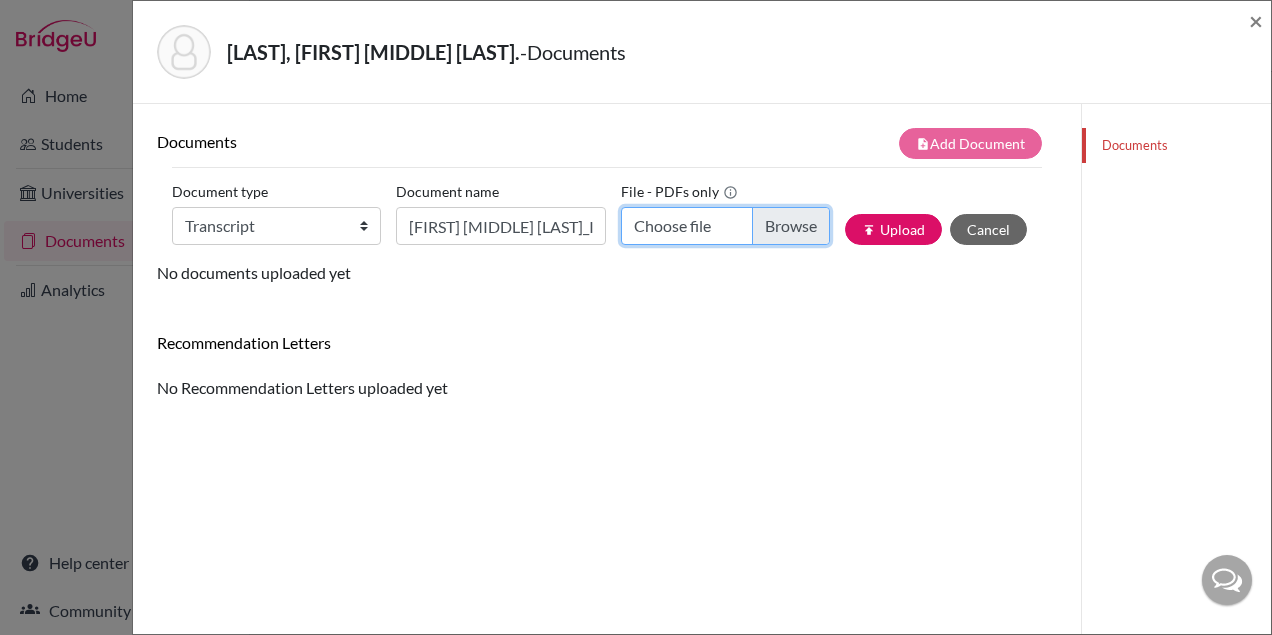 type on "C:\fakepath\James Edward Diório Paixão d'Affonseca Johnson_Initial Transcript.pdf" 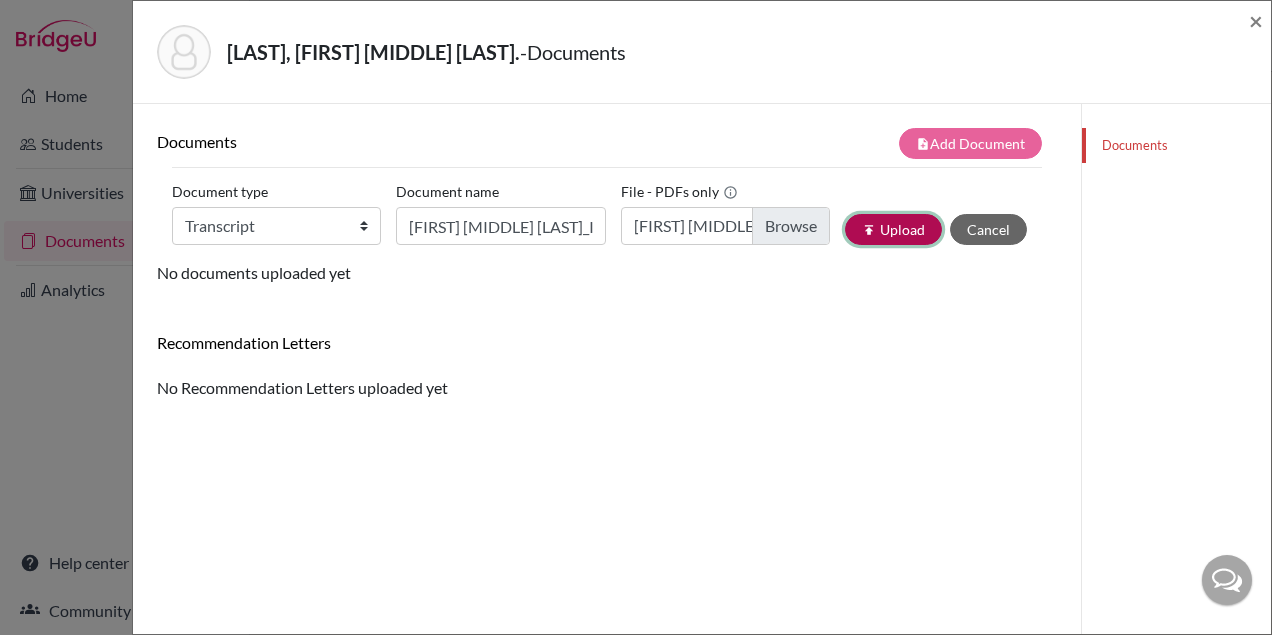 click on "publish  Upload" at bounding box center [893, 229] 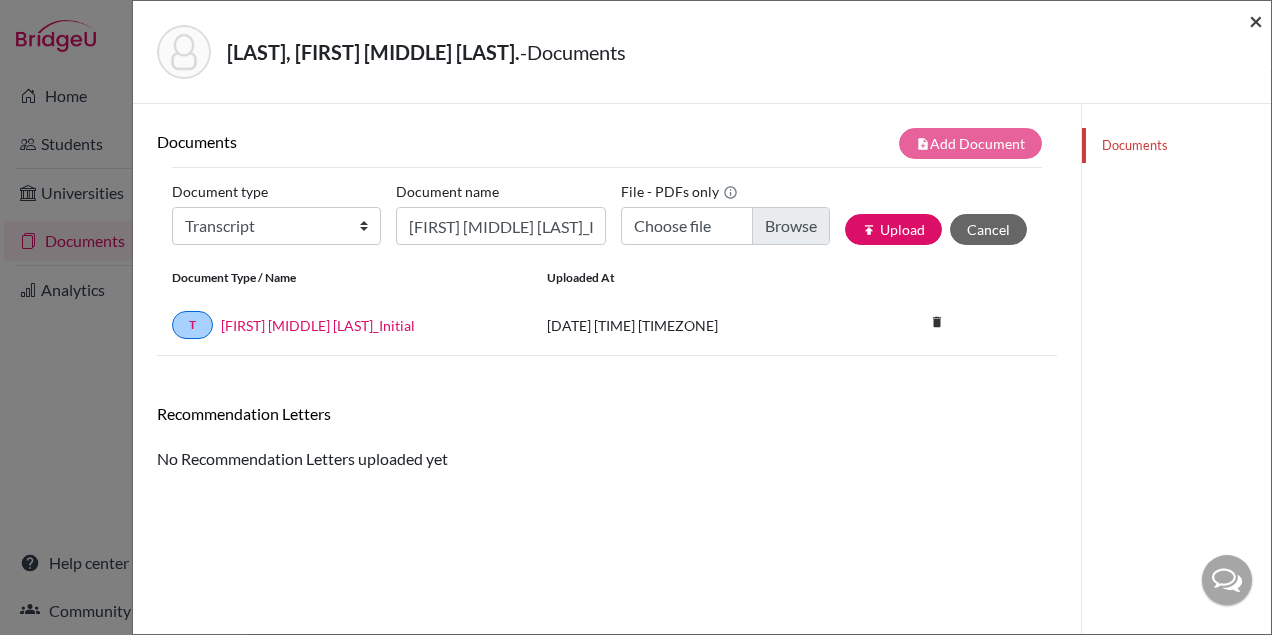 click on "×" at bounding box center [1256, 20] 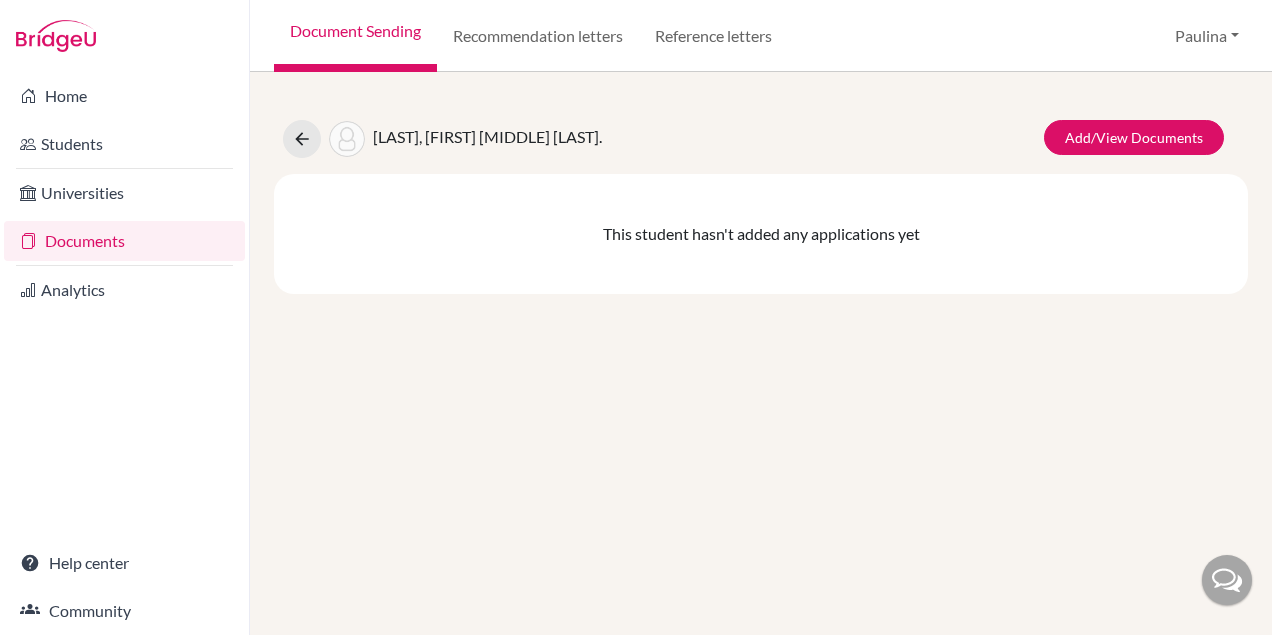 click on "Document Sending" at bounding box center (355, 36) 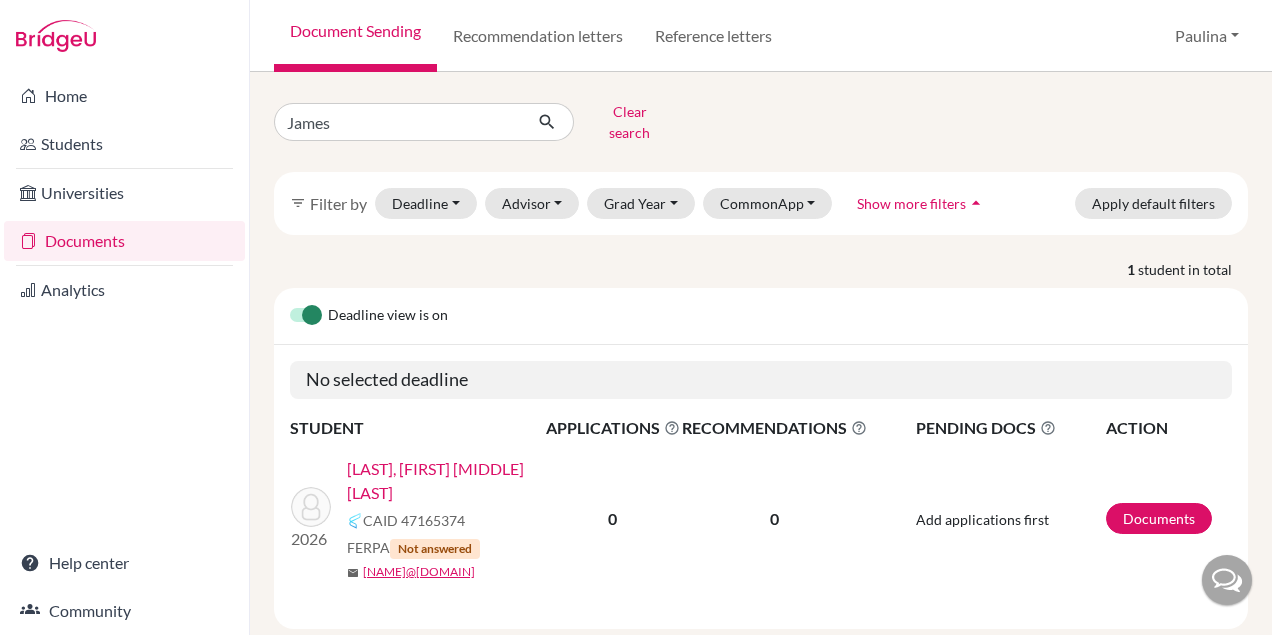scroll, scrollTop: 0, scrollLeft: 0, axis: both 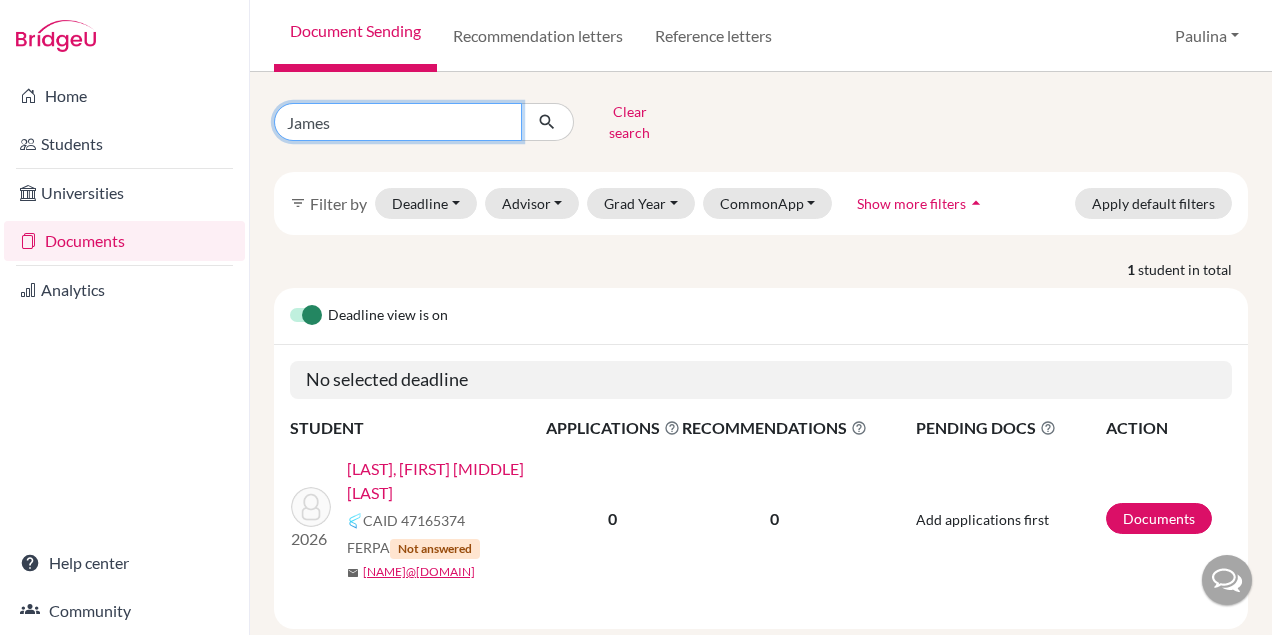 click on "James" at bounding box center [398, 122] 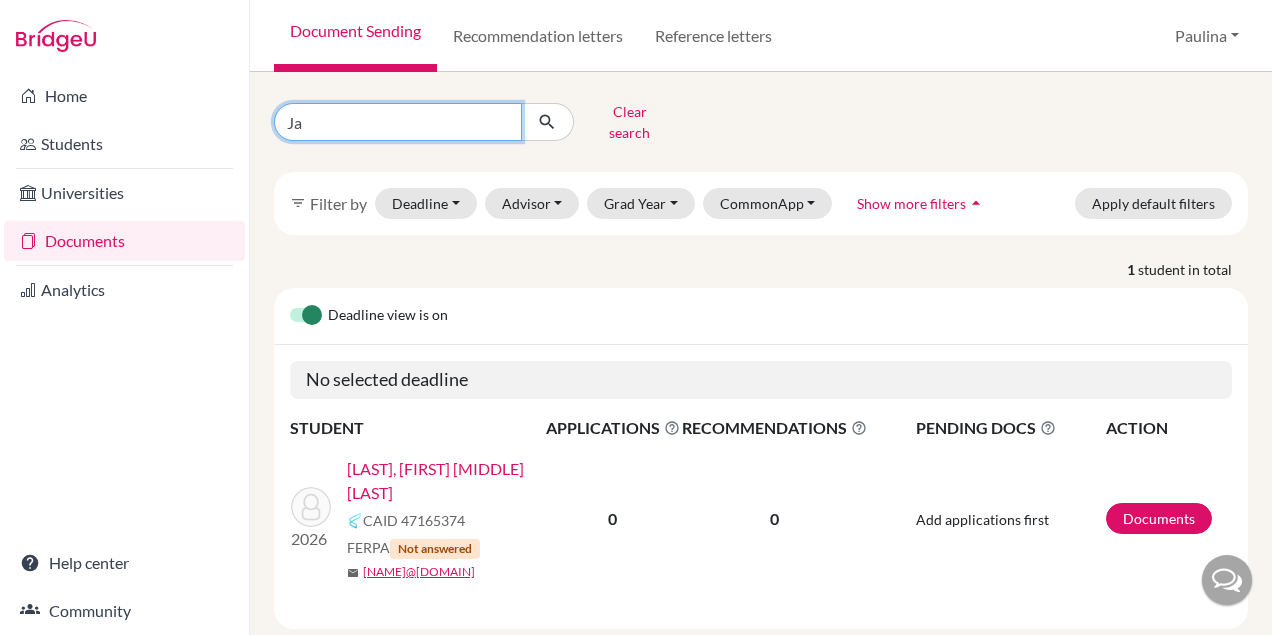 type on "J" 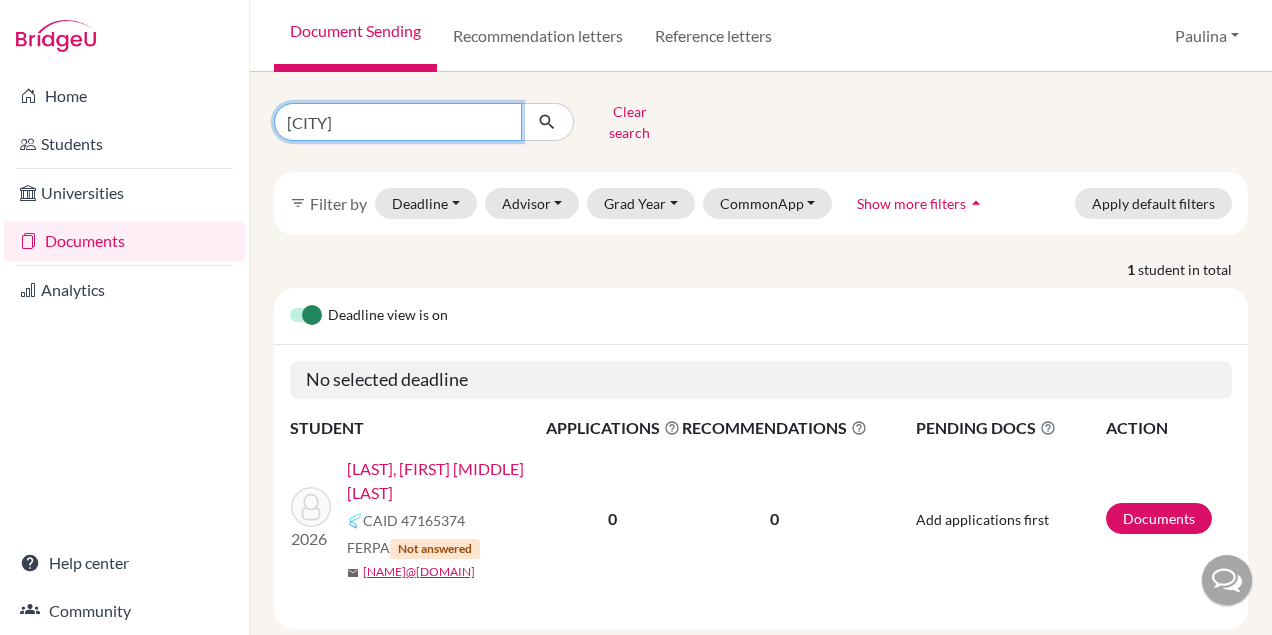 type on "[CITY]" 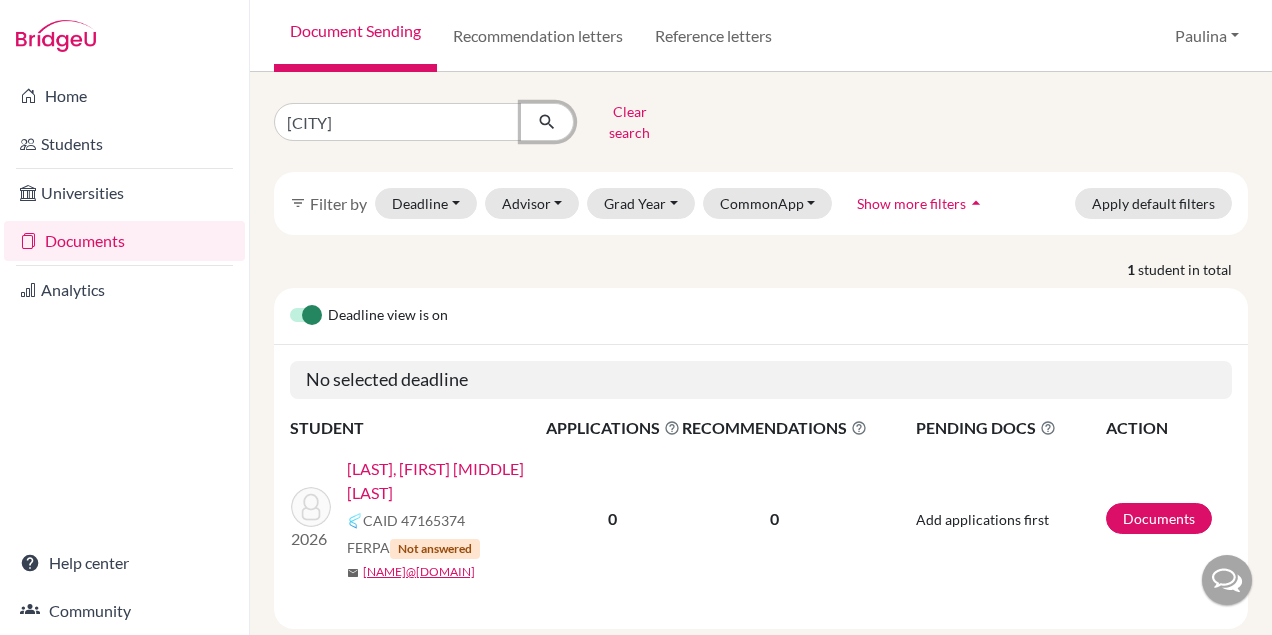click at bounding box center (547, 122) 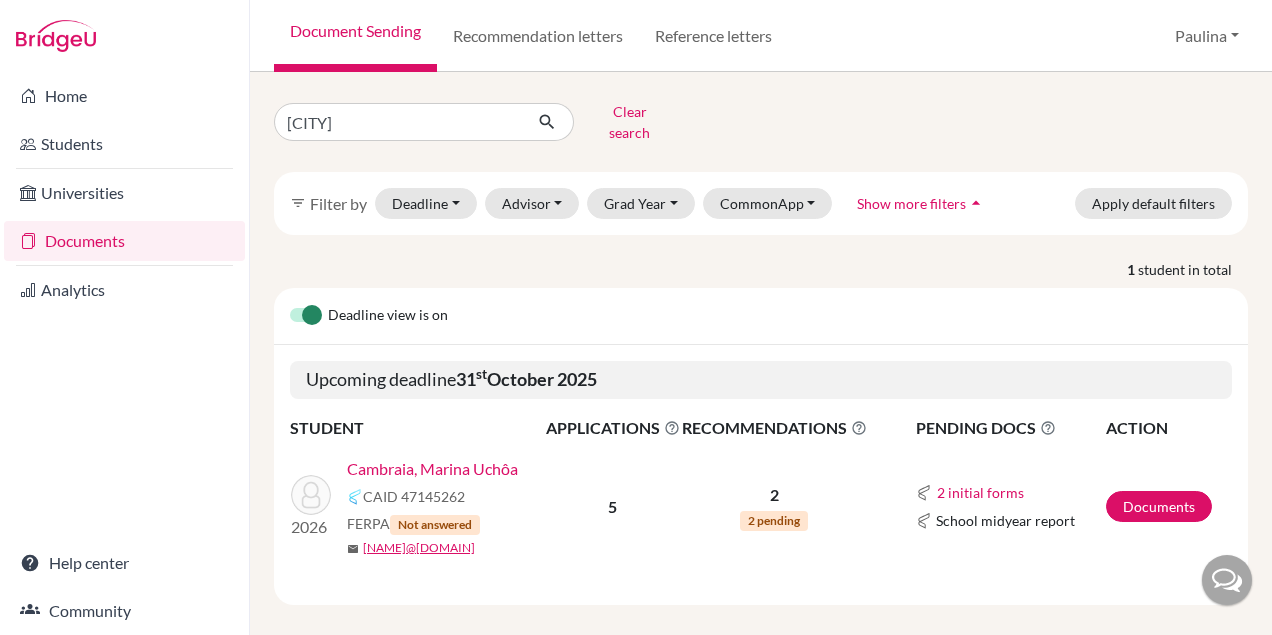 click on "Cambraia, Marina Uchôa" at bounding box center [432, 469] 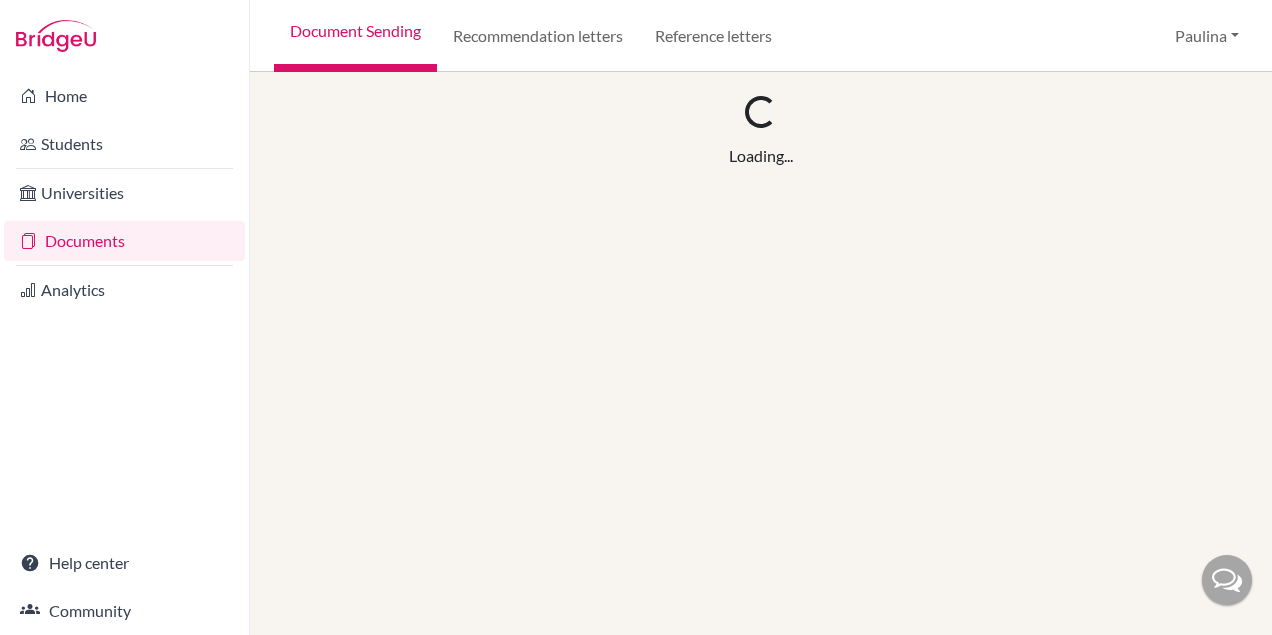scroll, scrollTop: 0, scrollLeft: 0, axis: both 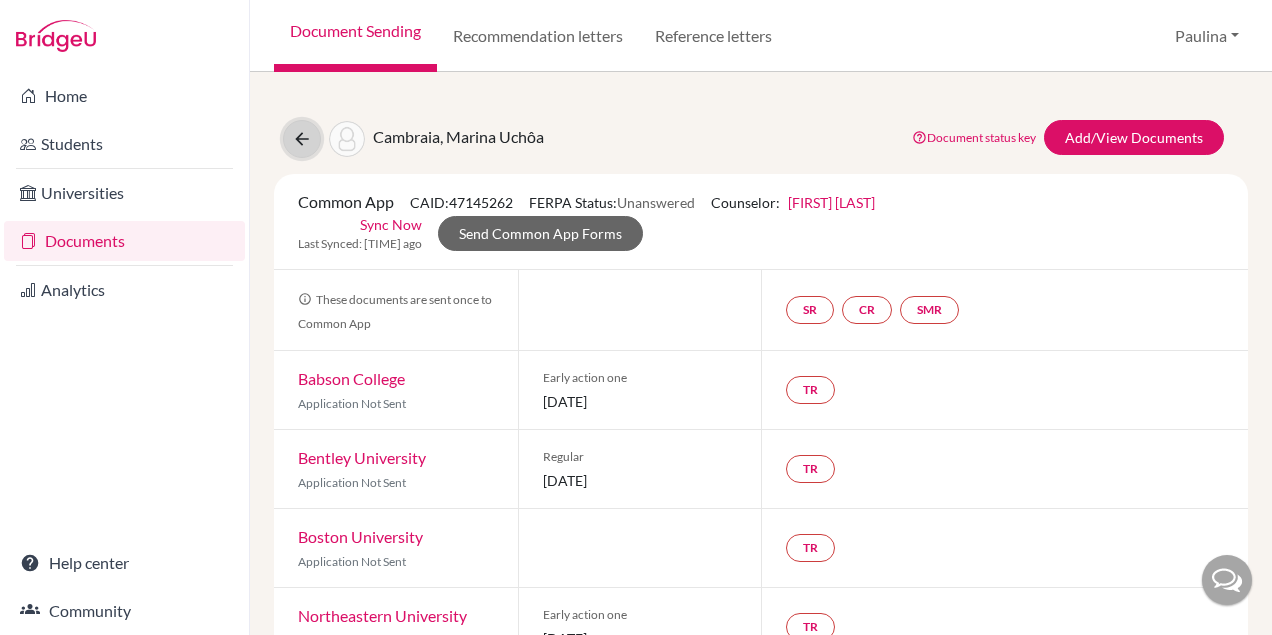click at bounding box center [302, 139] 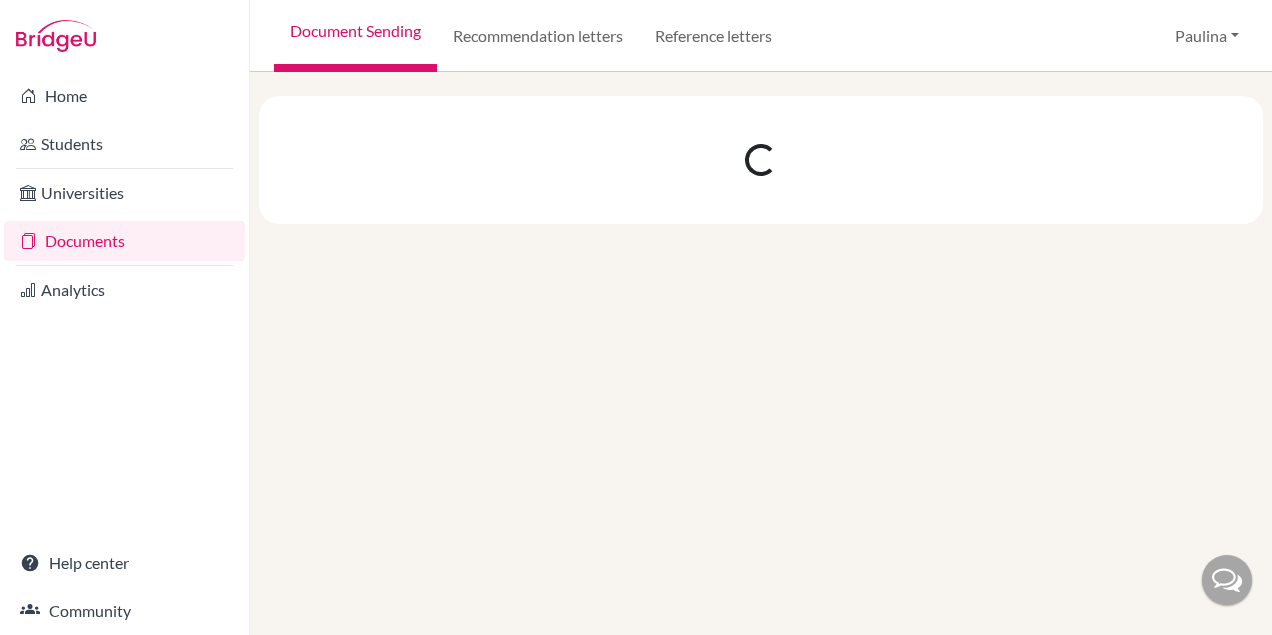 scroll, scrollTop: 0, scrollLeft: 0, axis: both 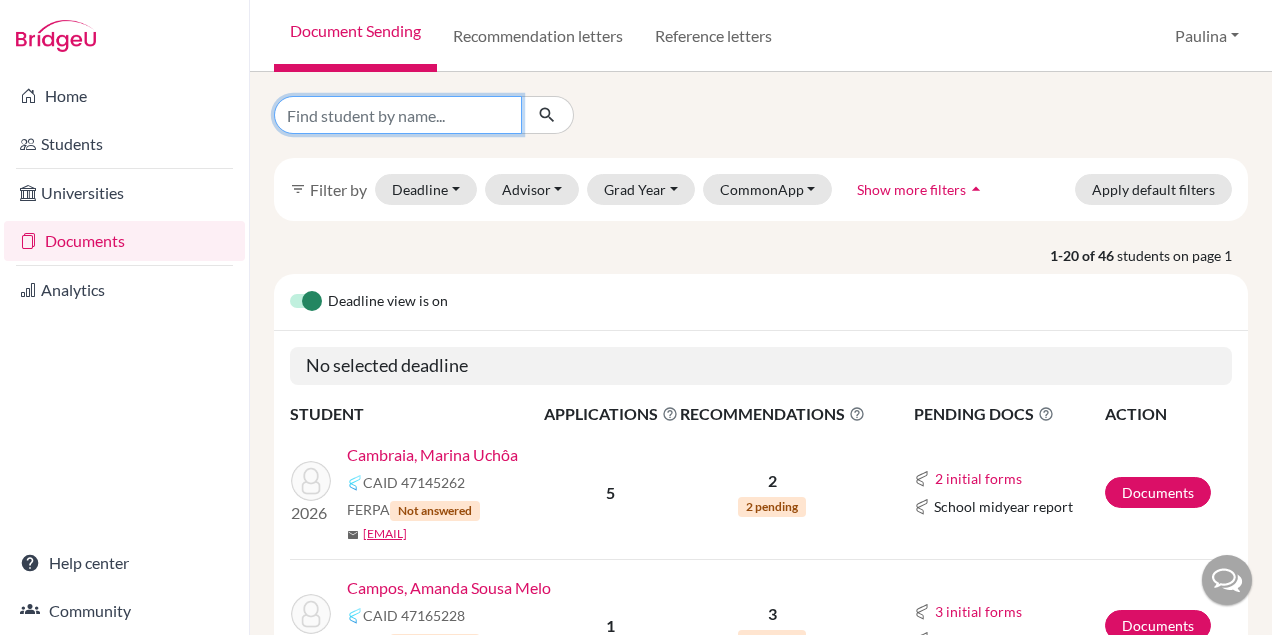click at bounding box center [398, 115] 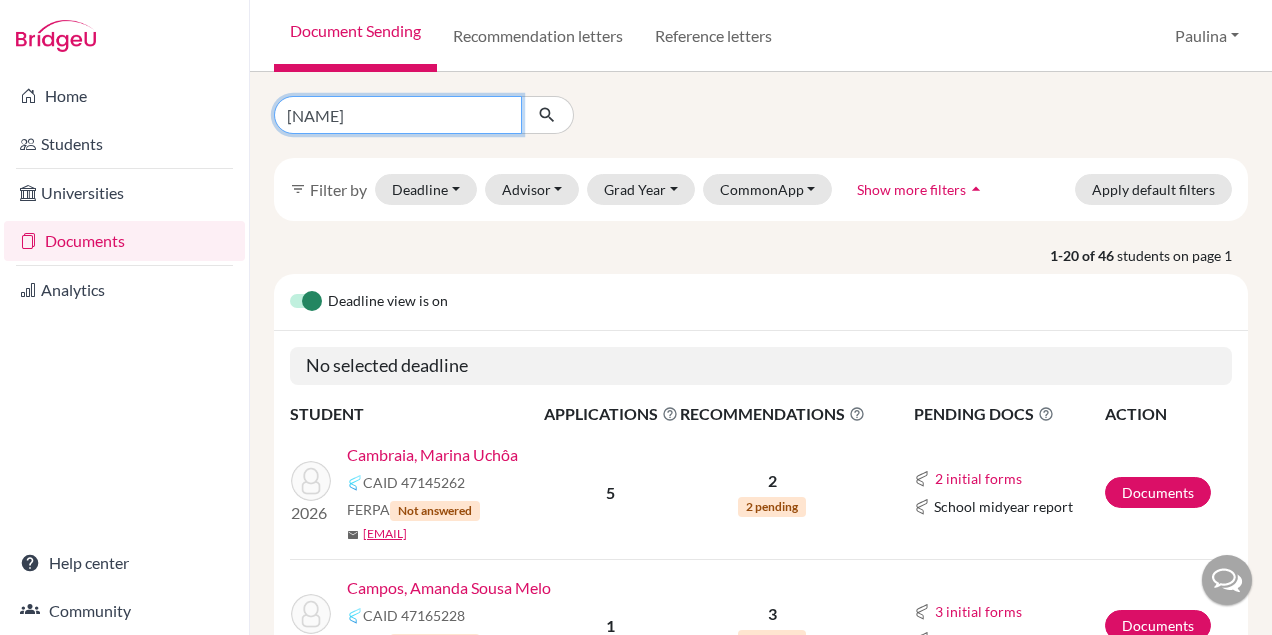 type on "Marina" 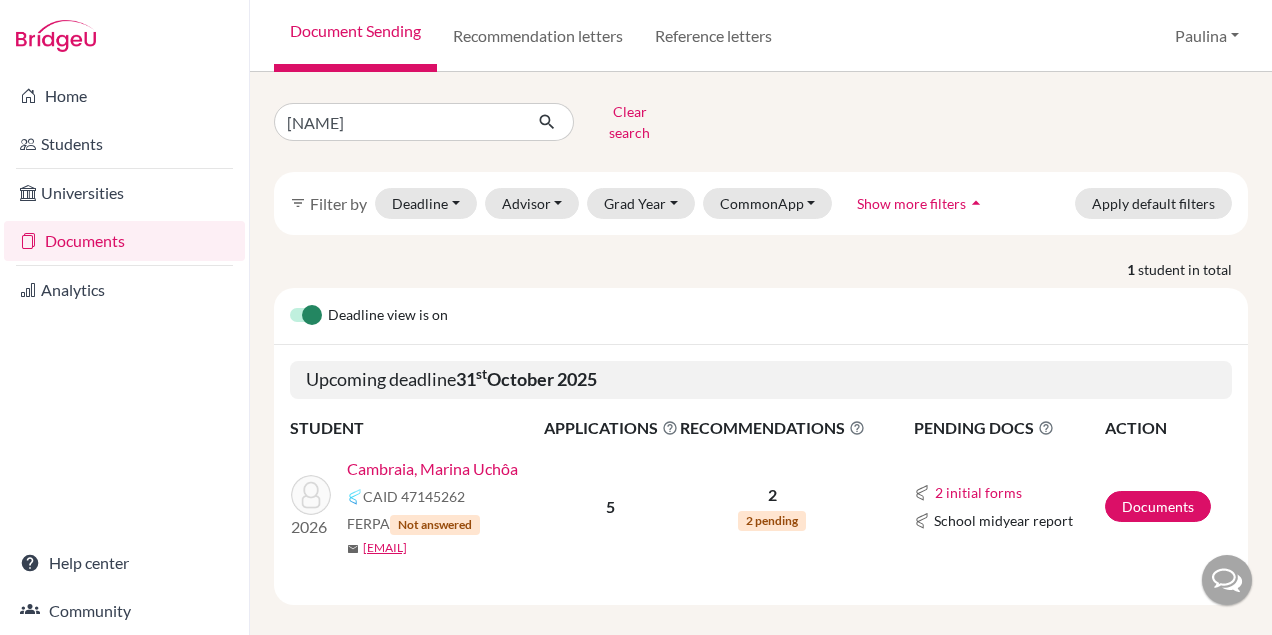 click on "Cambraia, Marina Uchôa" at bounding box center [432, 469] 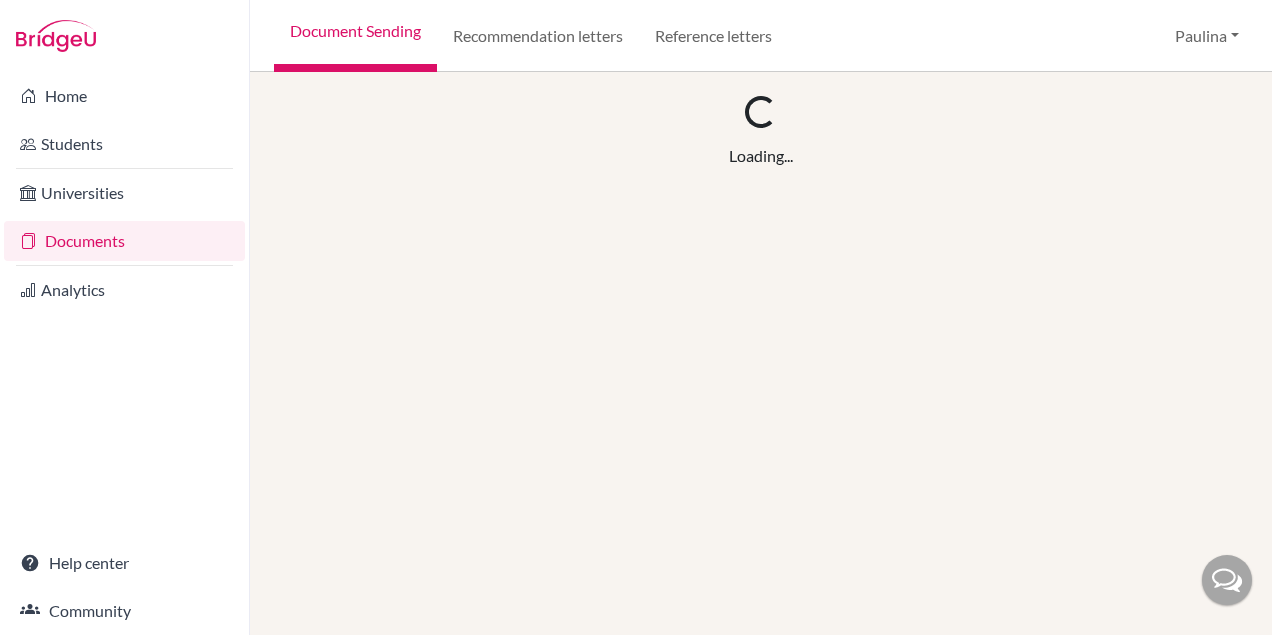 scroll, scrollTop: 0, scrollLeft: 0, axis: both 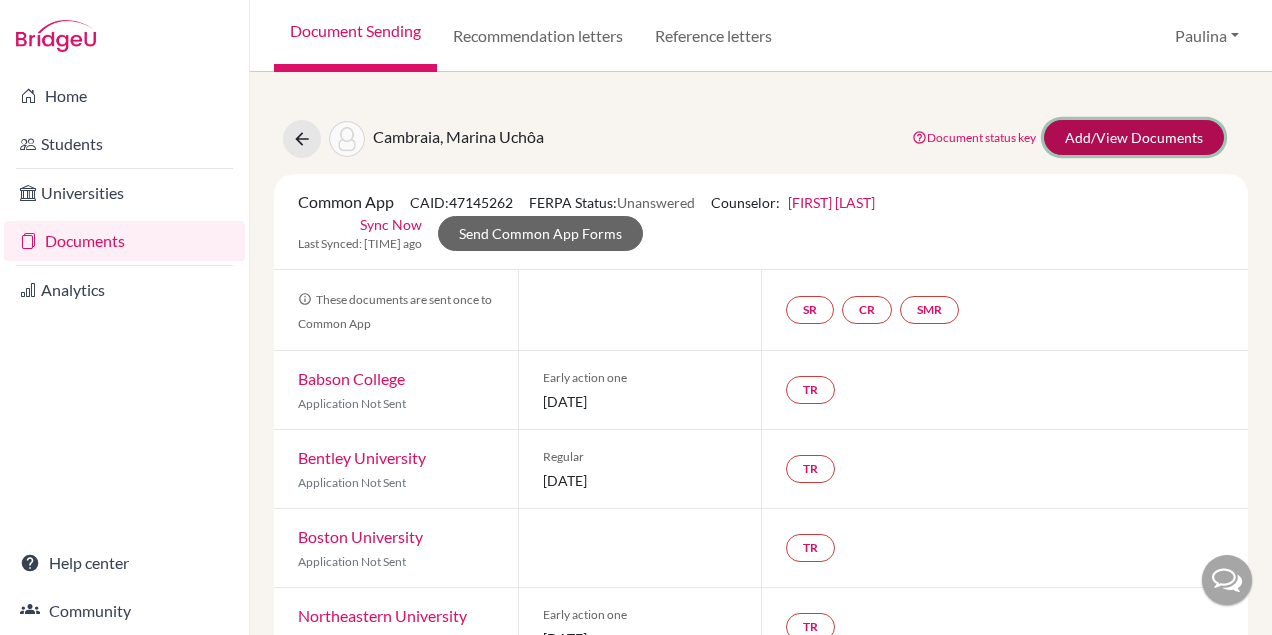 click on "Add/View Documents" at bounding box center (1134, 137) 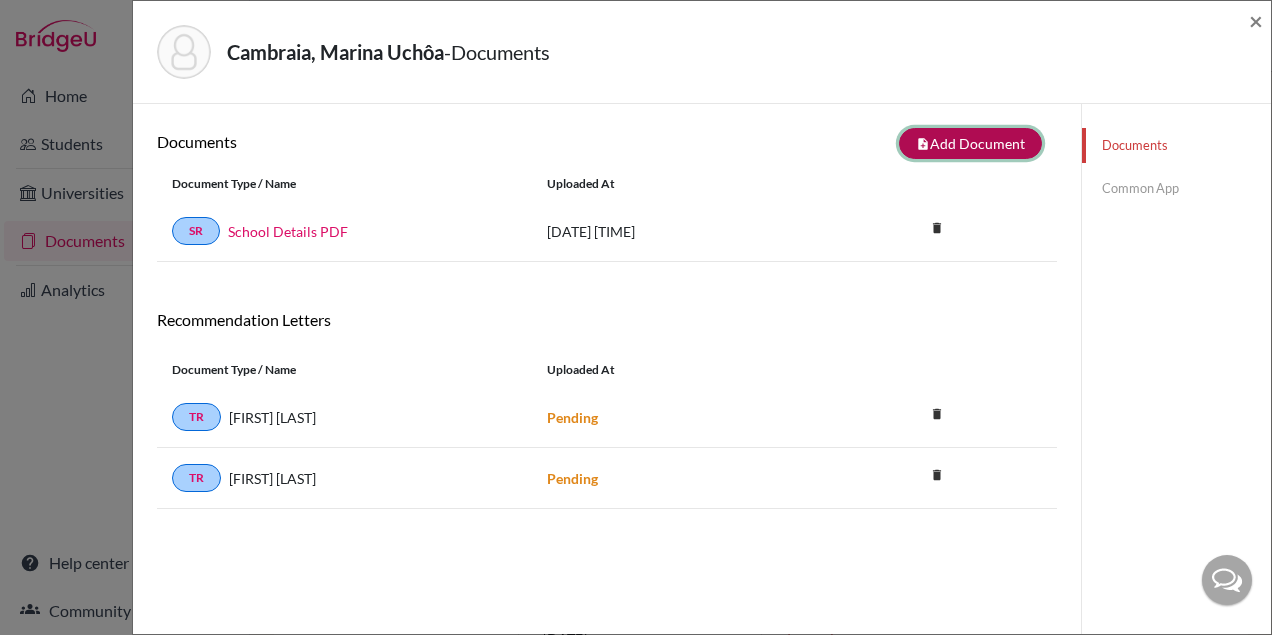 click on "note_add  Add Document" at bounding box center [970, 143] 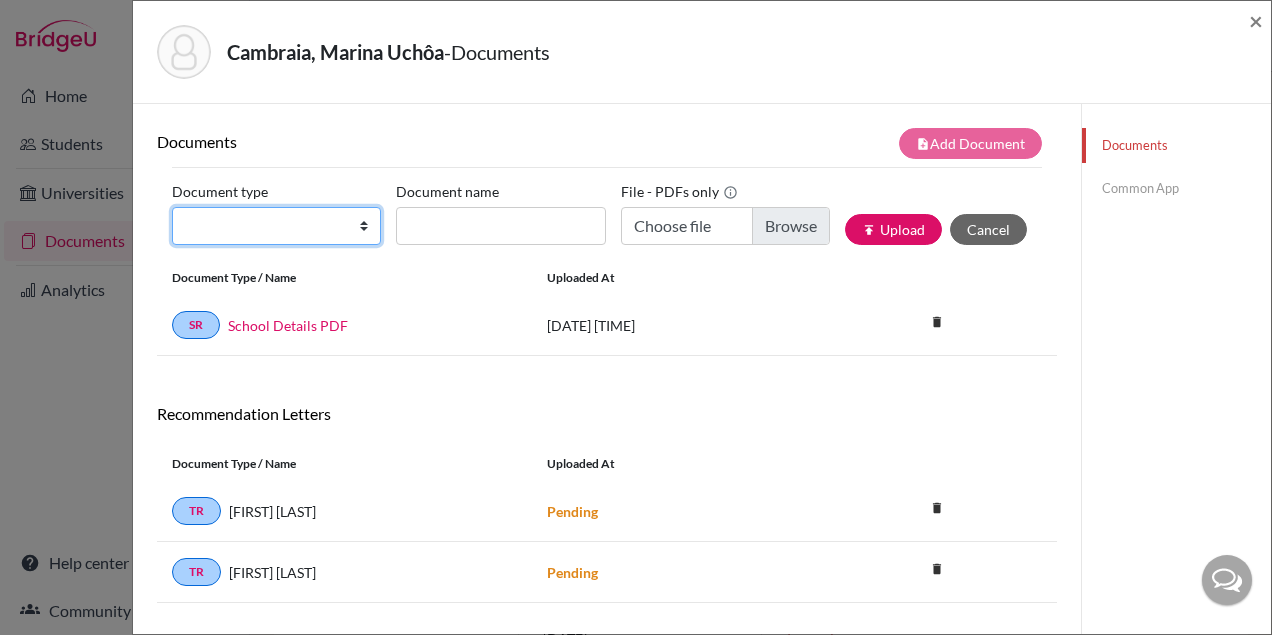 click on "Change explanation for Common App reports Counselor recommendation International official results School profile School report Teacher recommendation Transcript Transcript Courses Other" at bounding box center [276, 226] 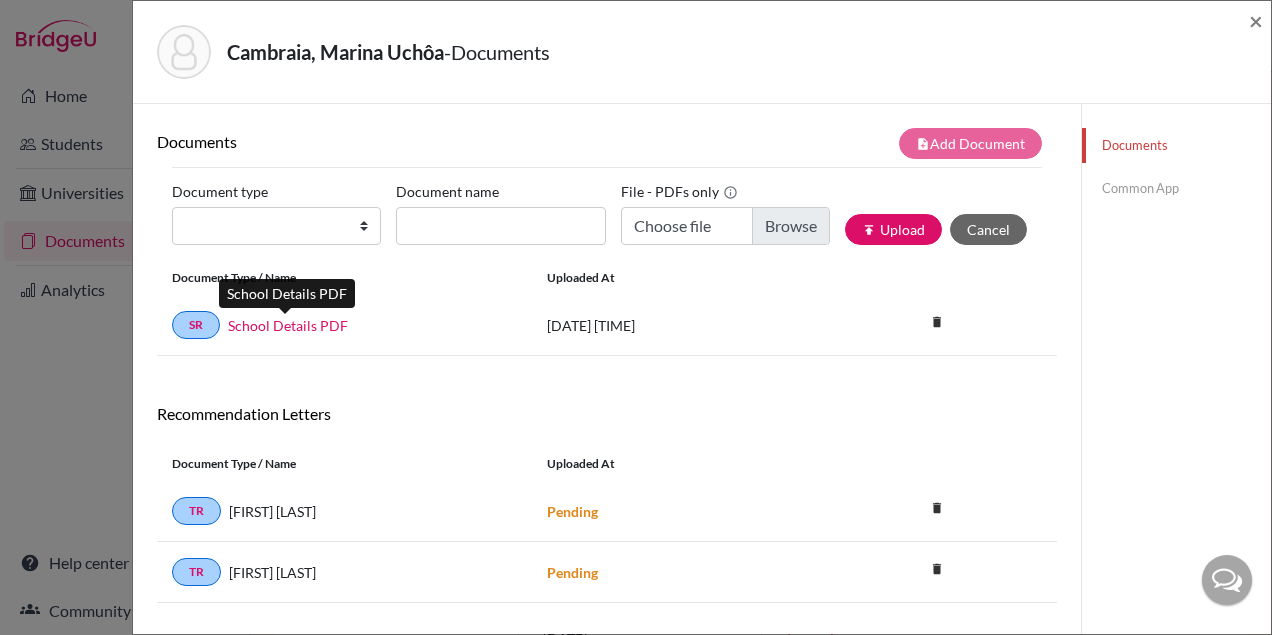 click on "School Details PDF" at bounding box center [288, 325] 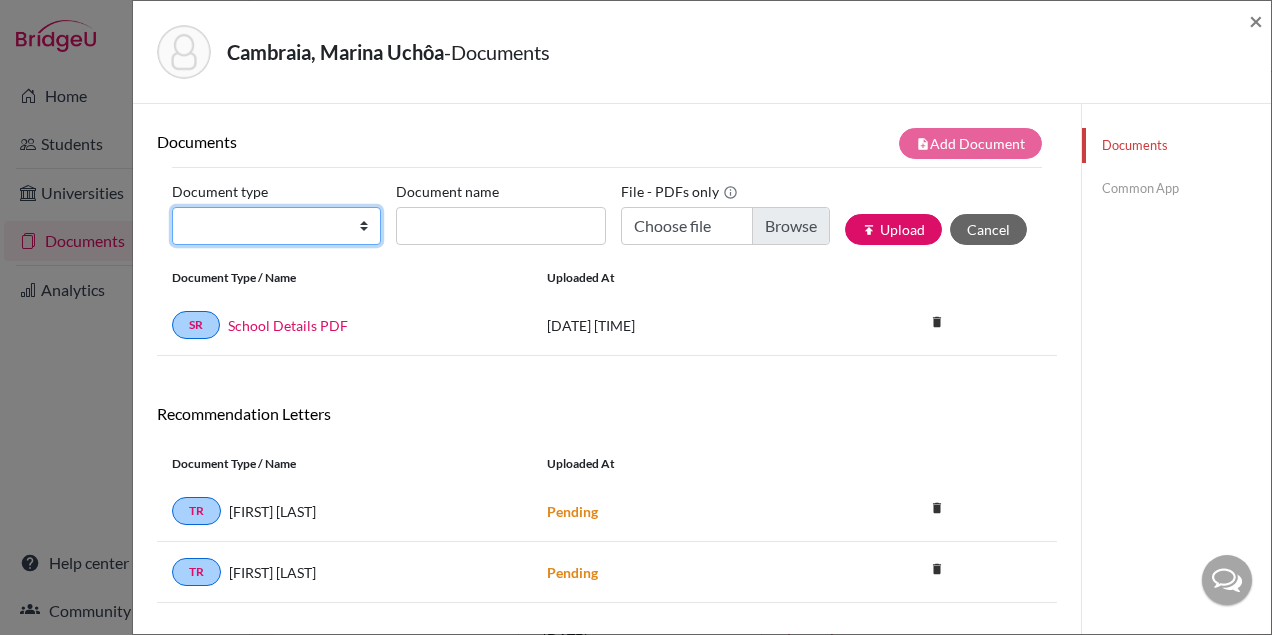 click on "Change explanation for Common App reports Counselor recommendation International official results School profile School report Teacher recommendation Transcript Transcript Courses Other" at bounding box center [276, 226] 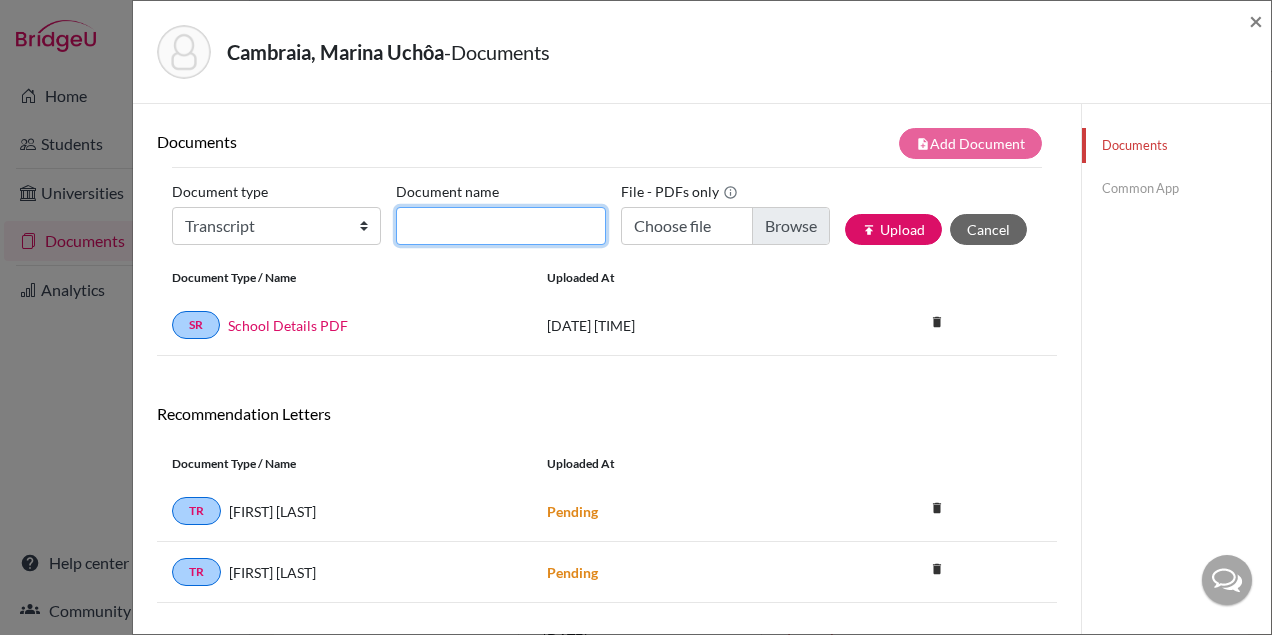 click on "Document name" 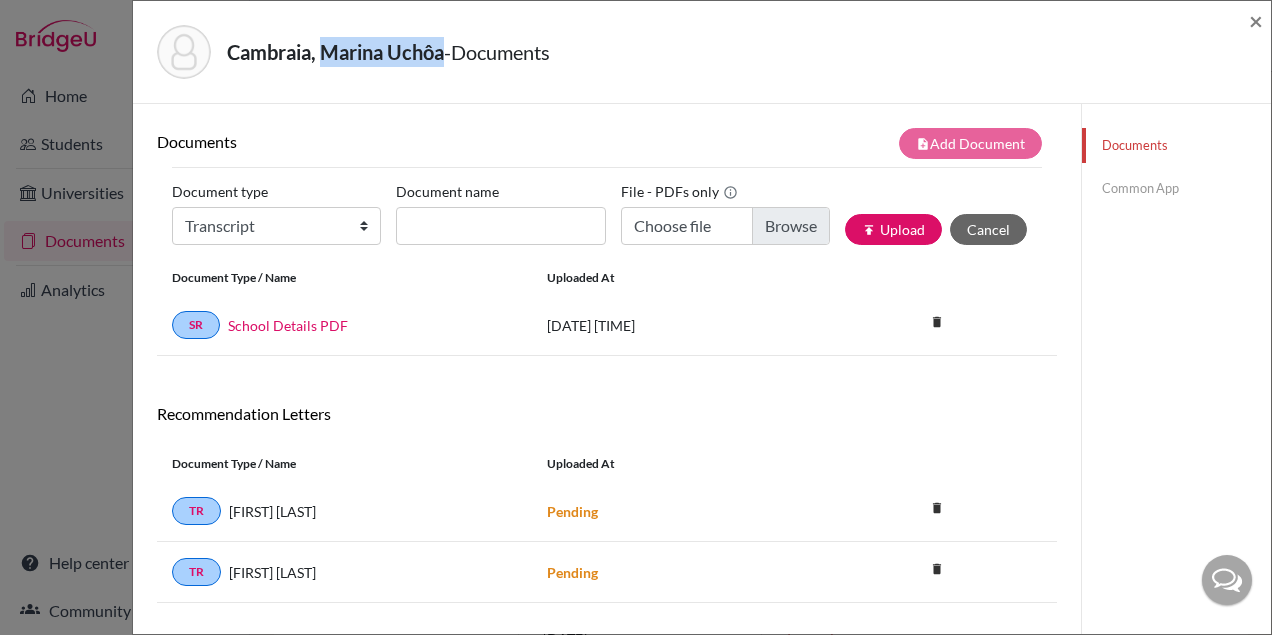 drag, startPoint x: 443, startPoint y: 59, endPoint x: 327, endPoint y: 53, distance: 116.15507 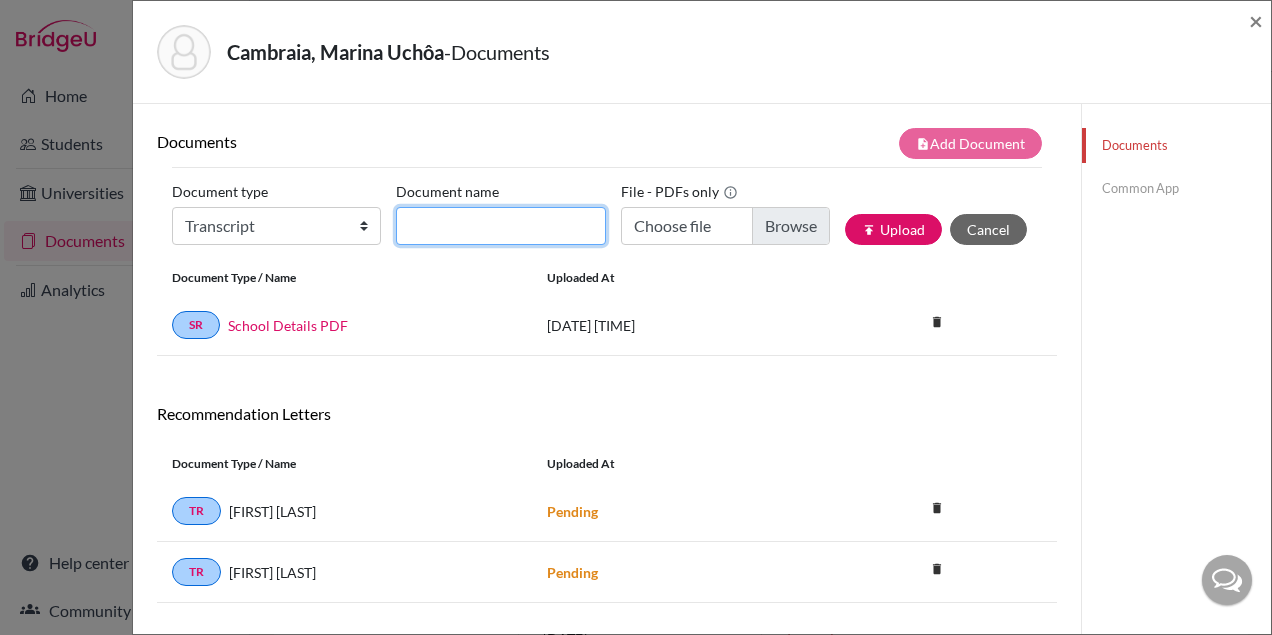 click on "Document name" 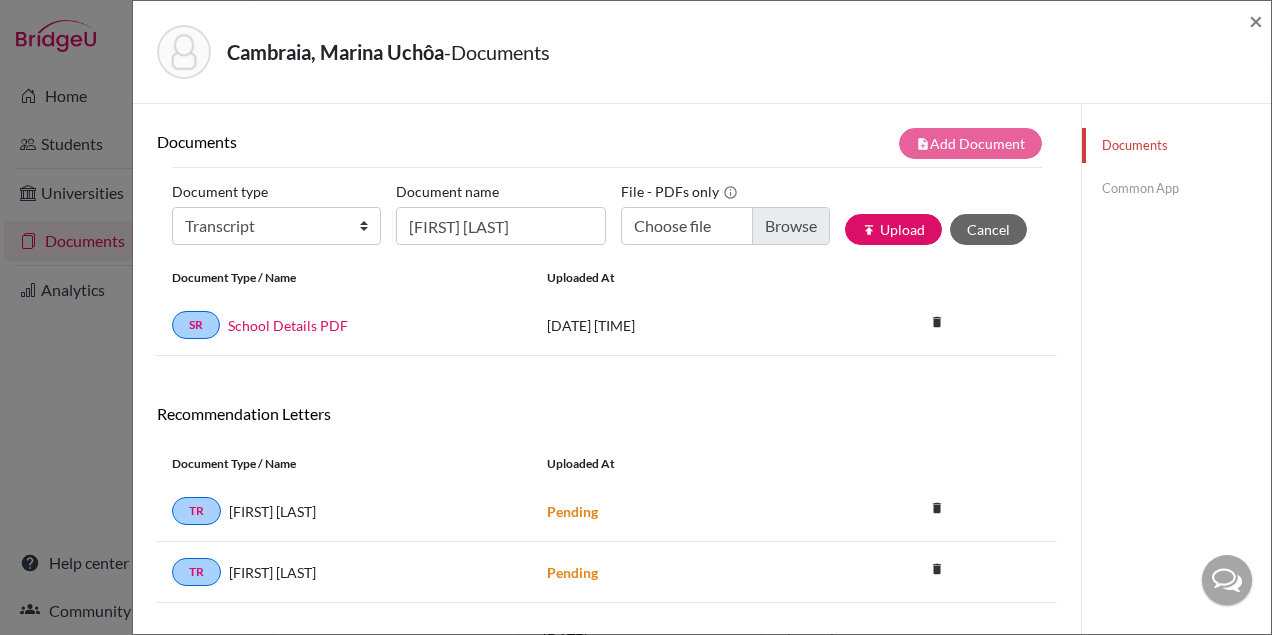 click on "Cambraia, Marina Uchôa" at bounding box center [335, 52] 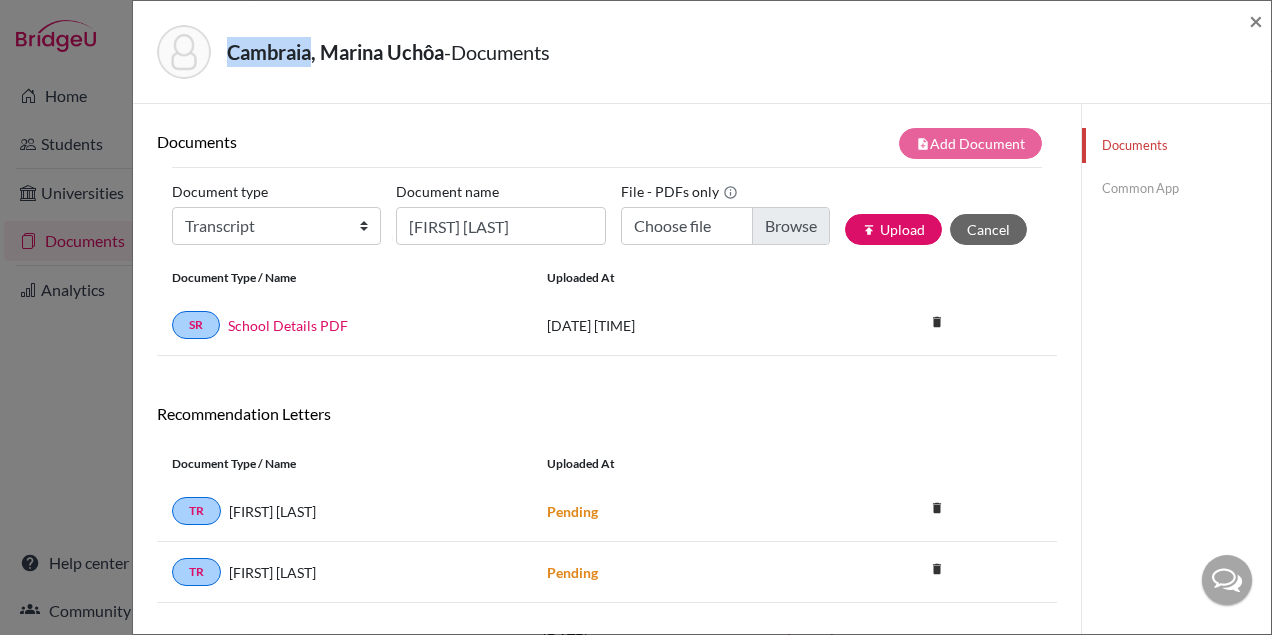 click on "Cambraia, Marina Uchôa" at bounding box center (335, 52) 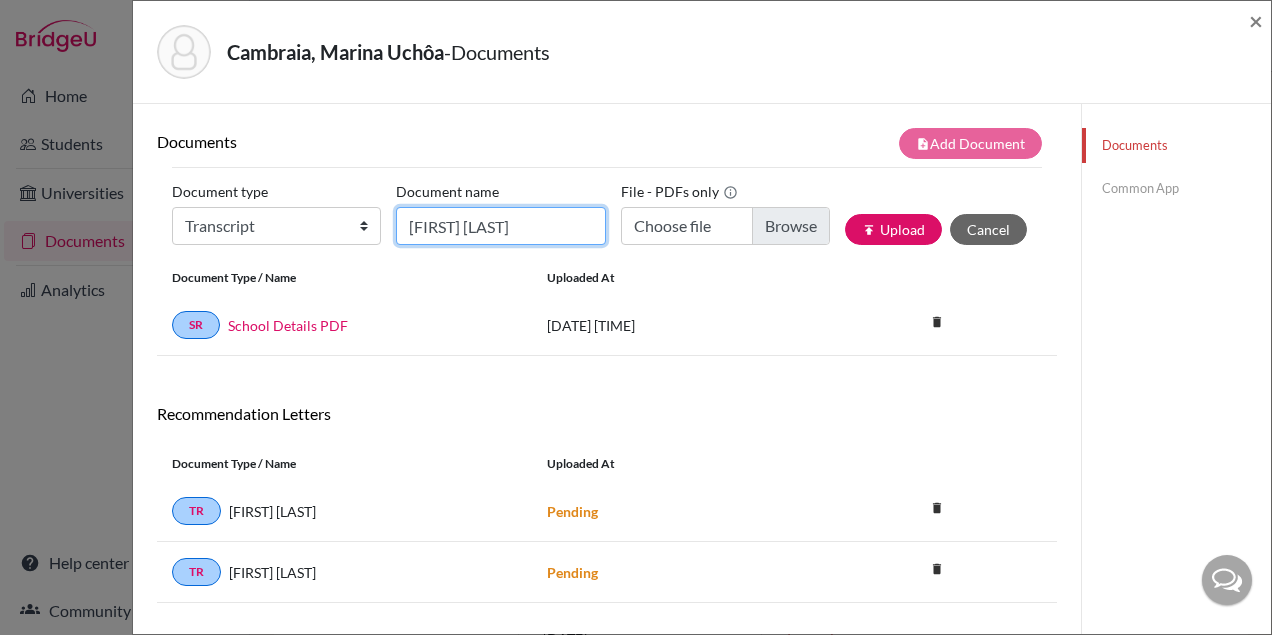 click on "[FIRST] [LAST]" 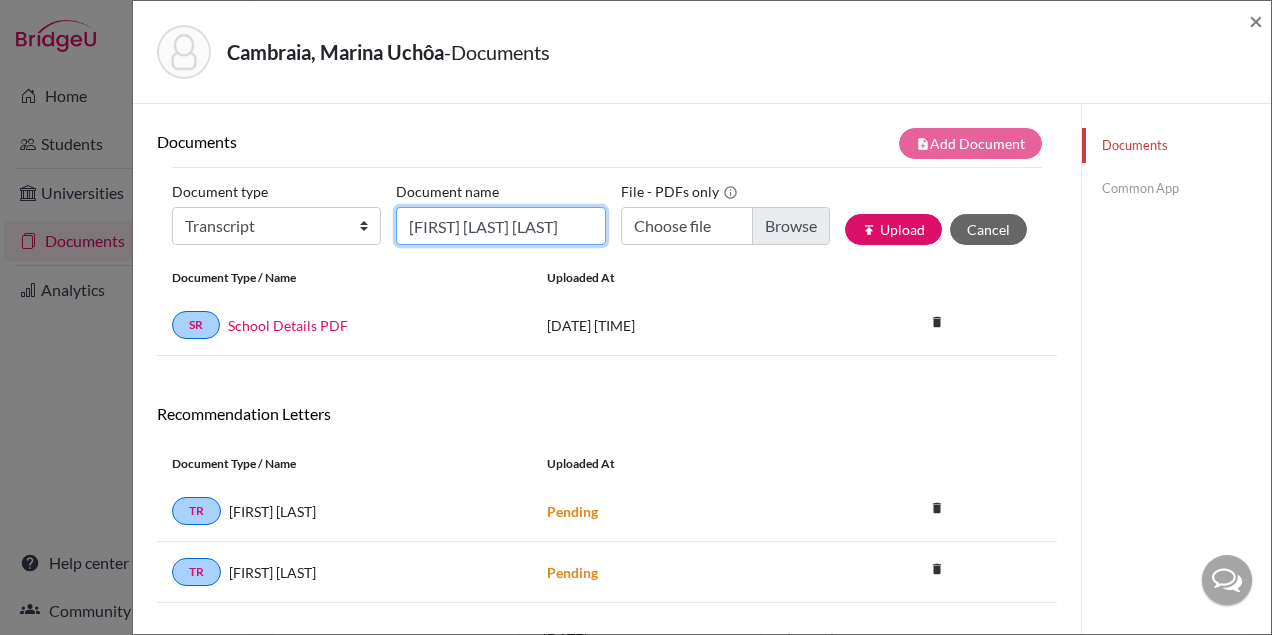 click on "[FIRST] [LAST] [LAST]" 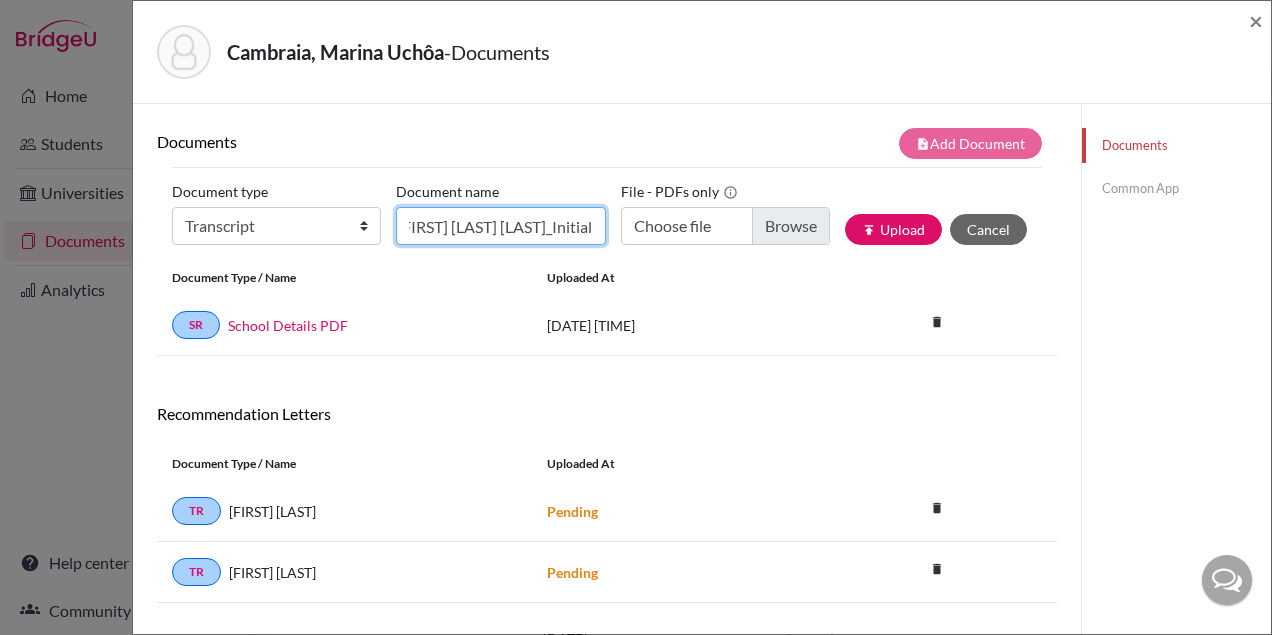 scroll, scrollTop: 0, scrollLeft: 32, axis: horizontal 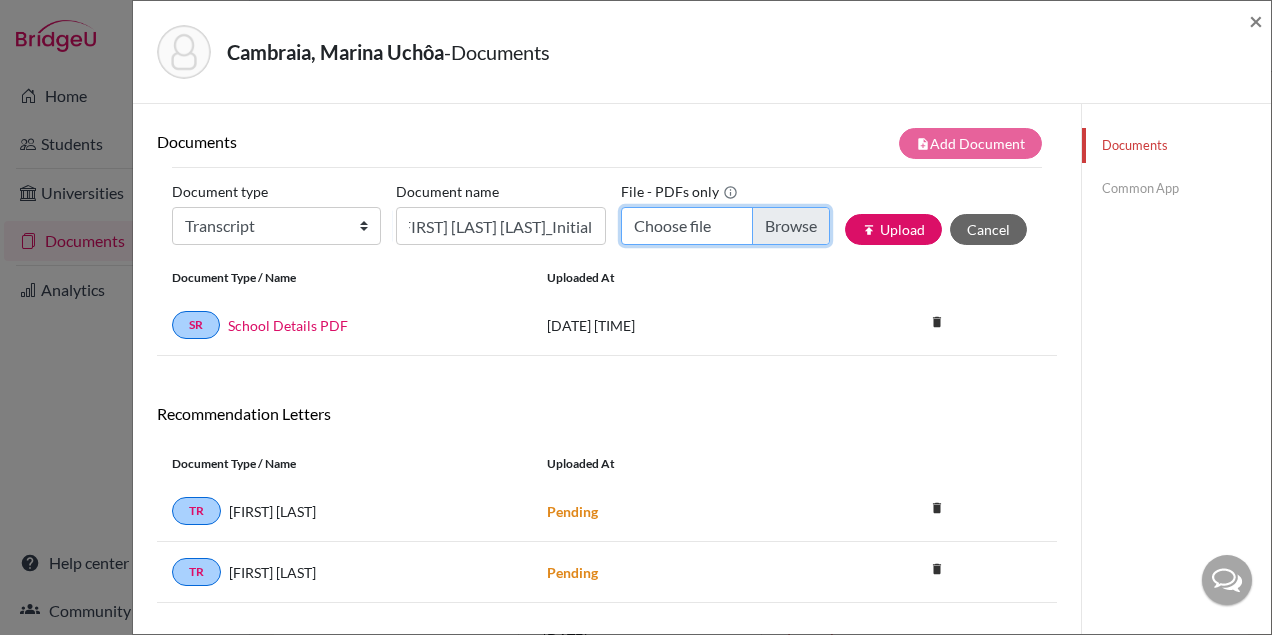 click on "Choose file" at bounding box center (725, 226) 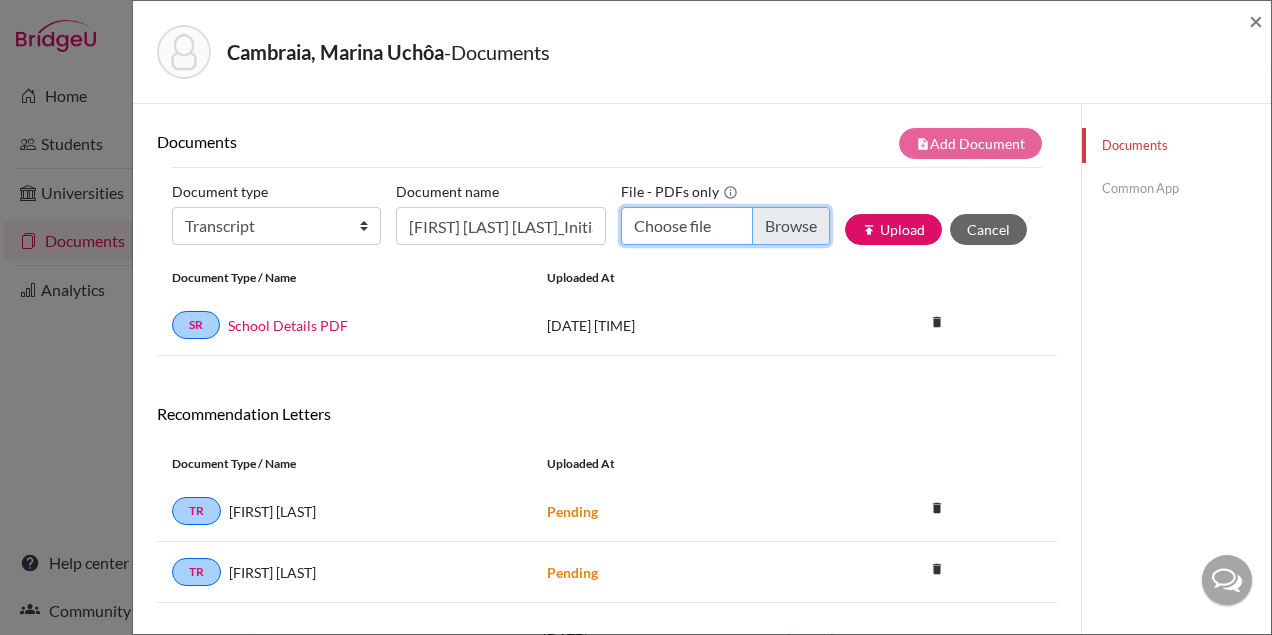 type on "C:\fakepath\[FIRST] [LAST] [LAST]_Initial Transcript.pdf" 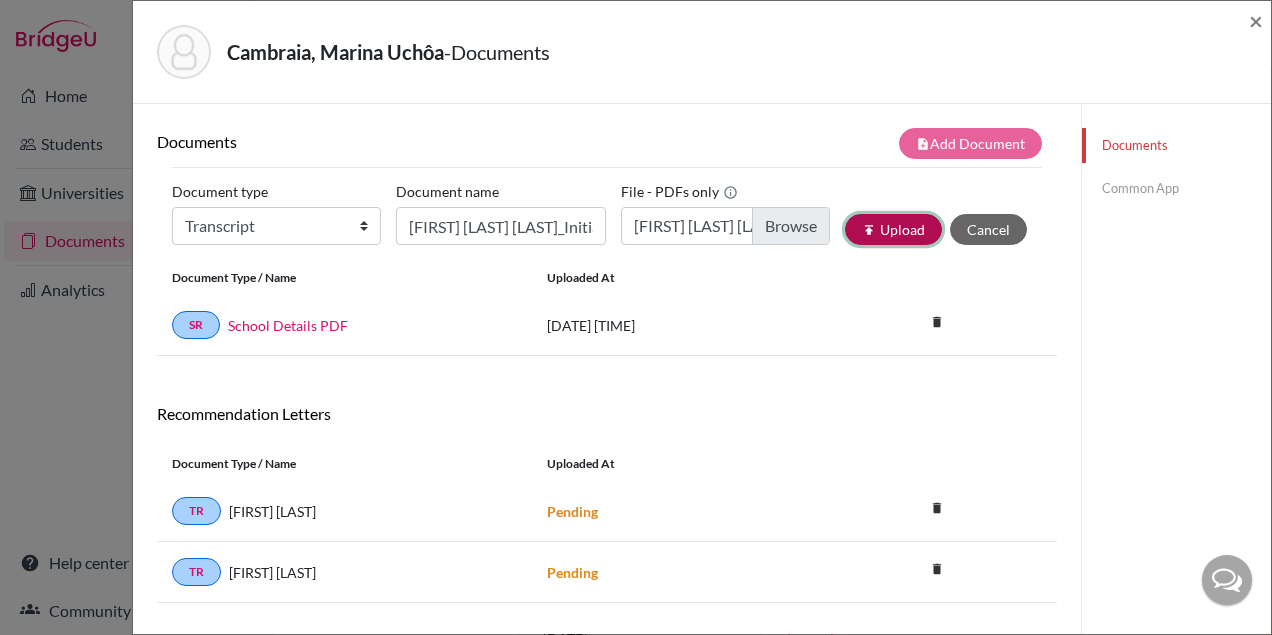 click on "publish  Upload" at bounding box center (893, 229) 